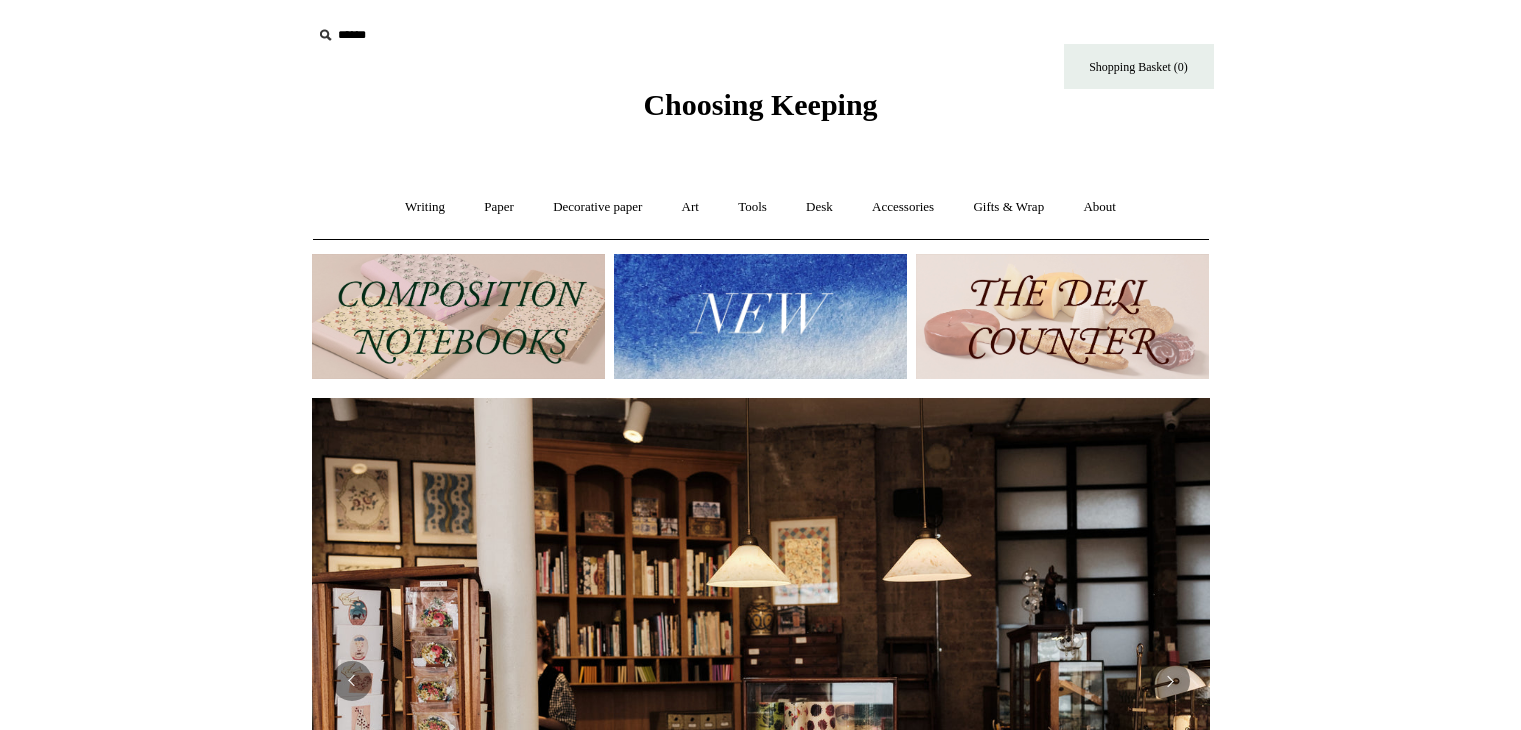 scroll, scrollTop: 0, scrollLeft: 0, axis: both 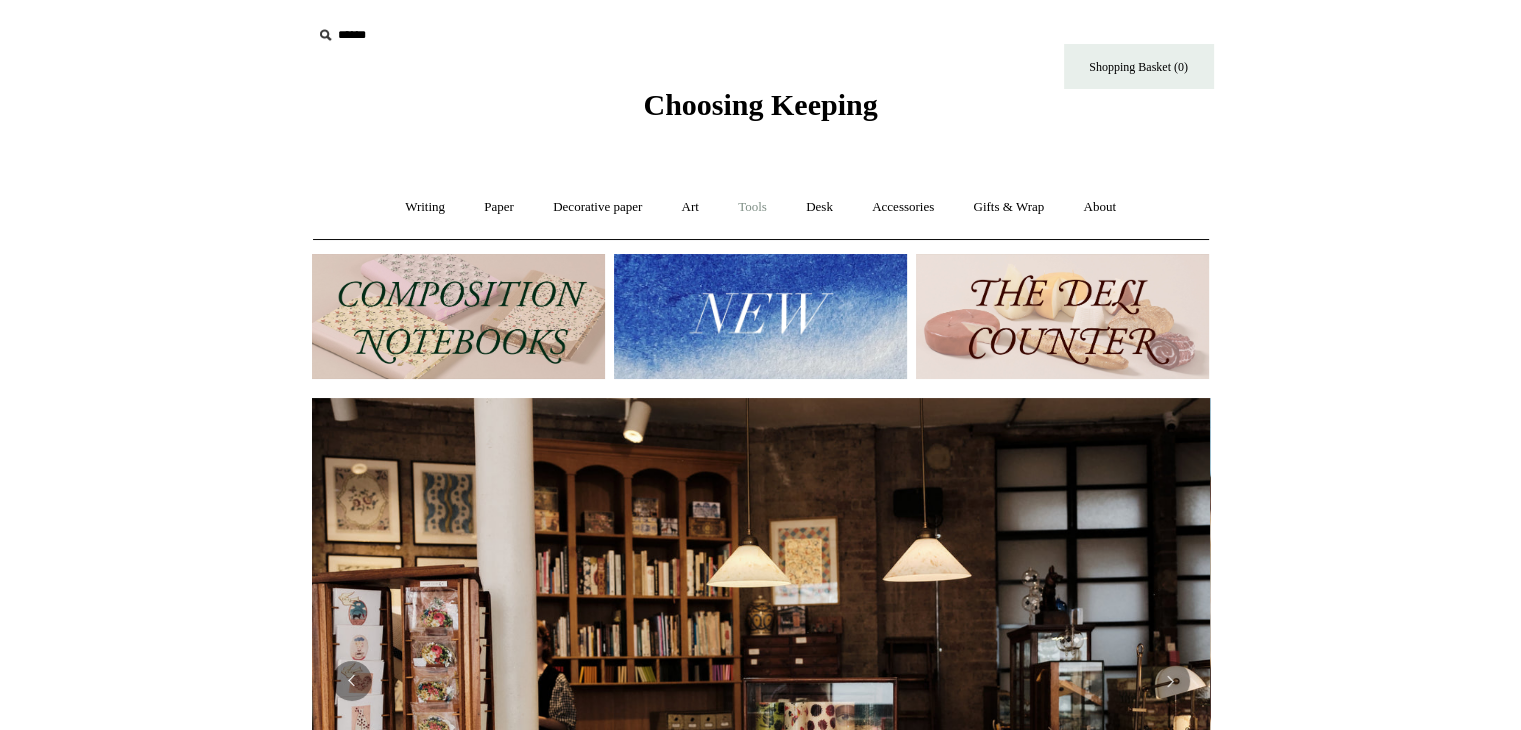 click on "Tools +" at bounding box center [752, 207] 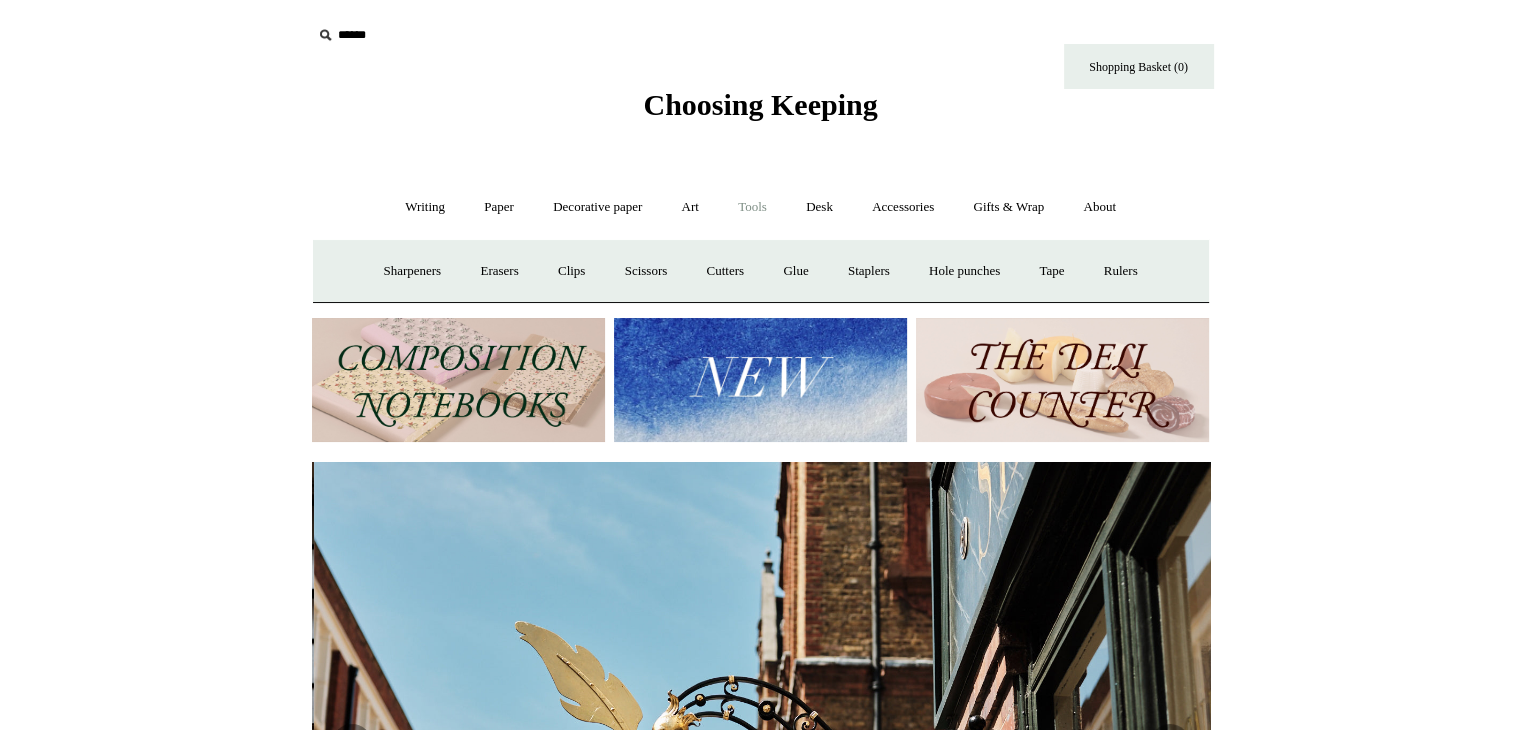 scroll, scrollTop: 0, scrollLeft: 898, axis: horizontal 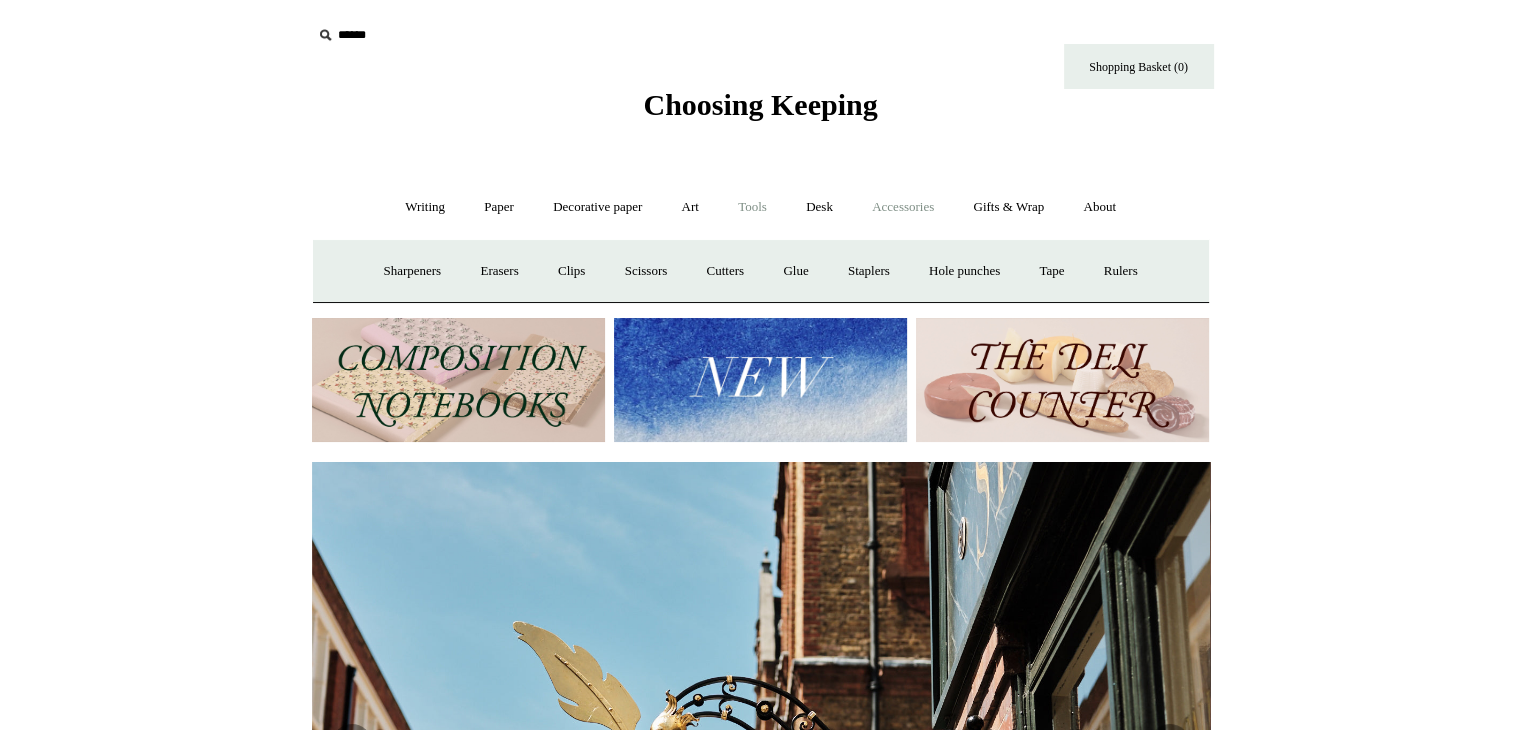 click on "Accessories +" at bounding box center (903, 207) 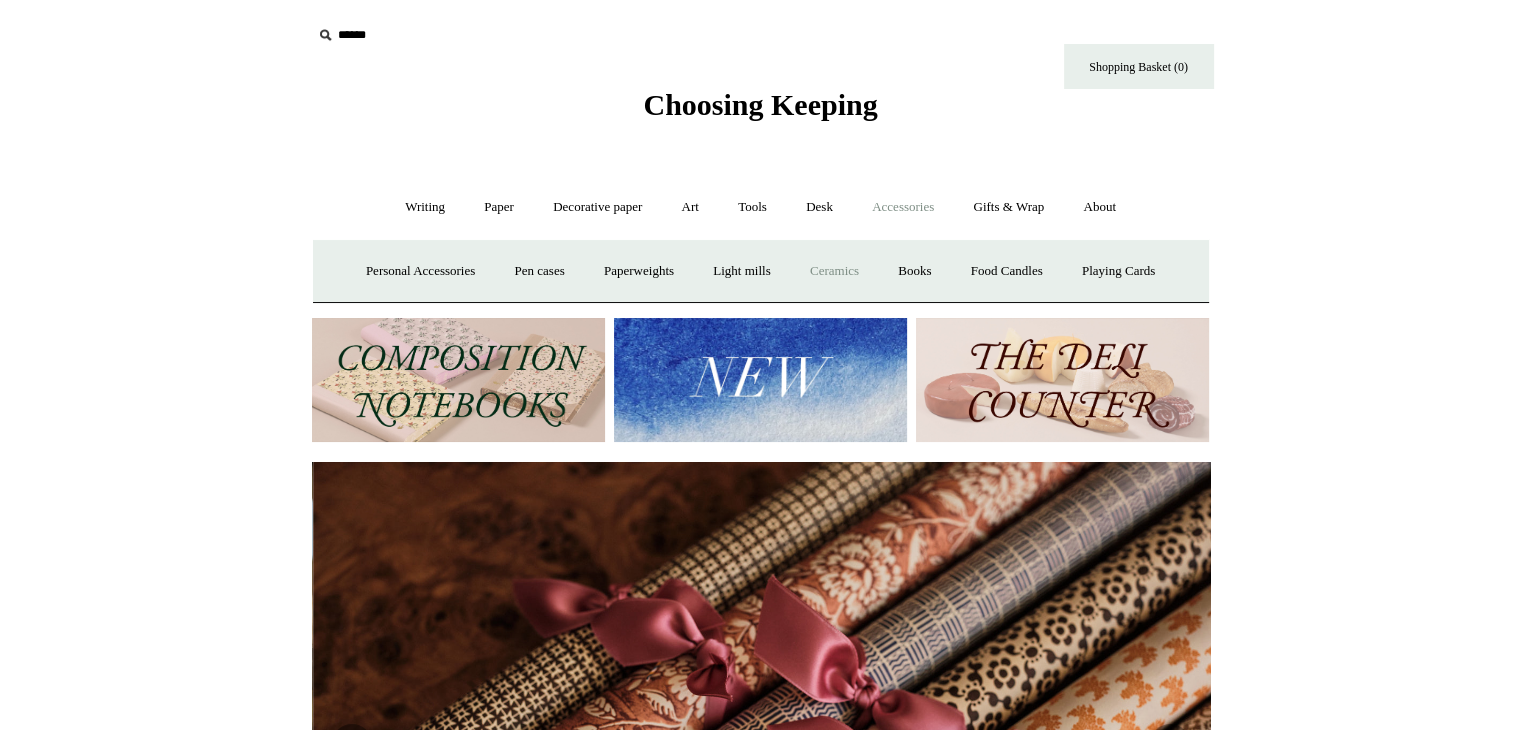 scroll, scrollTop: 0, scrollLeft: 1796, axis: horizontal 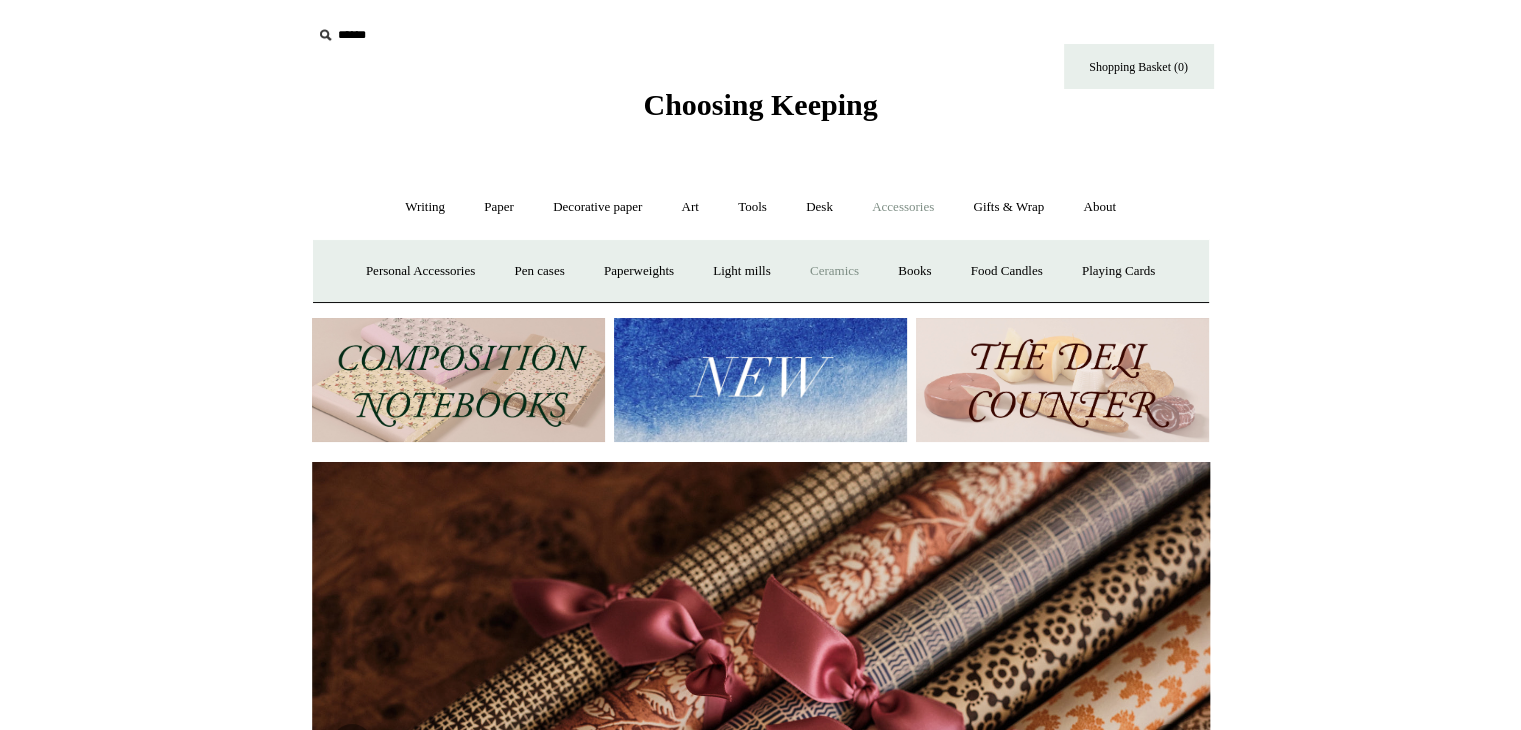 click on "Ceramics  +" at bounding box center (834, 271) 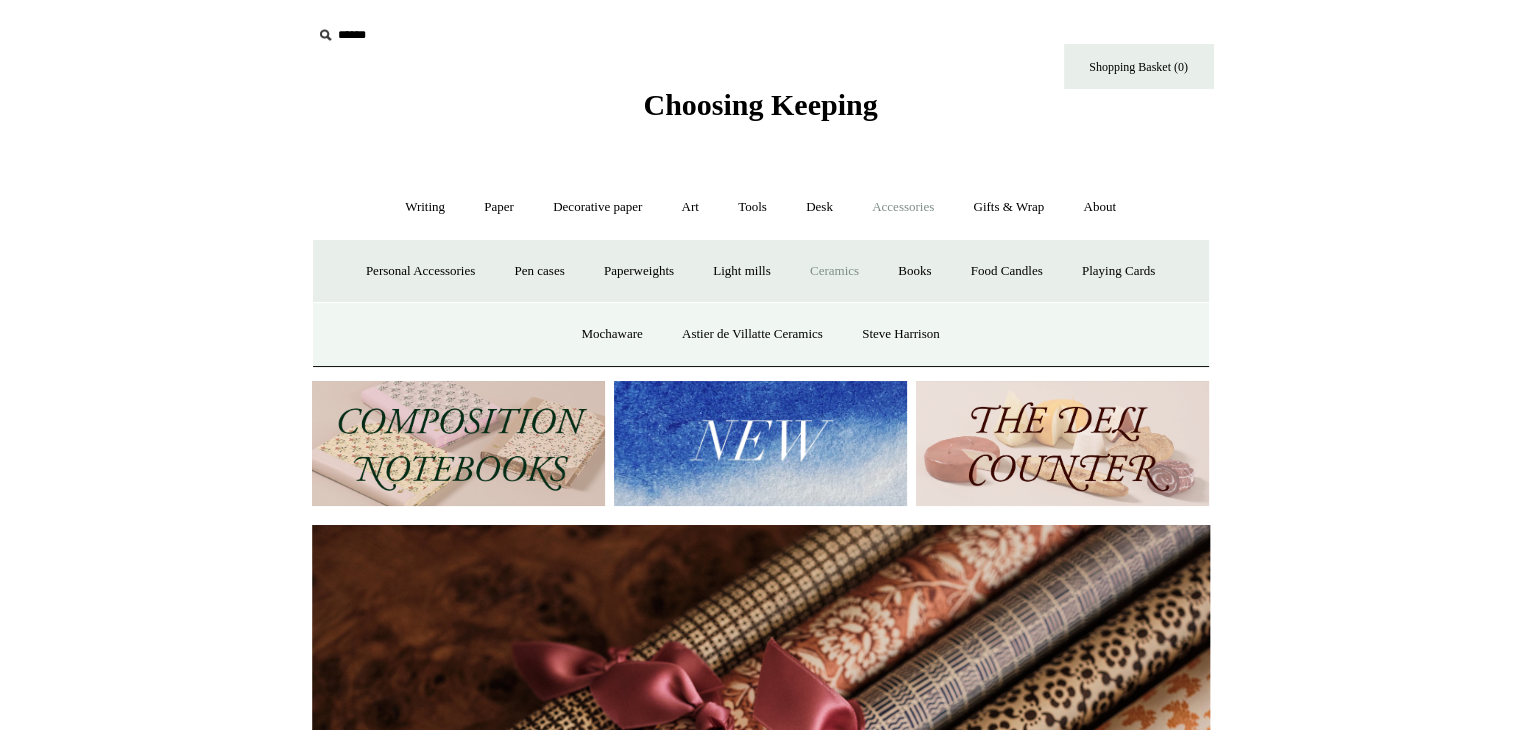 click on "Ceramics  -" at bounding box center (834, 271) 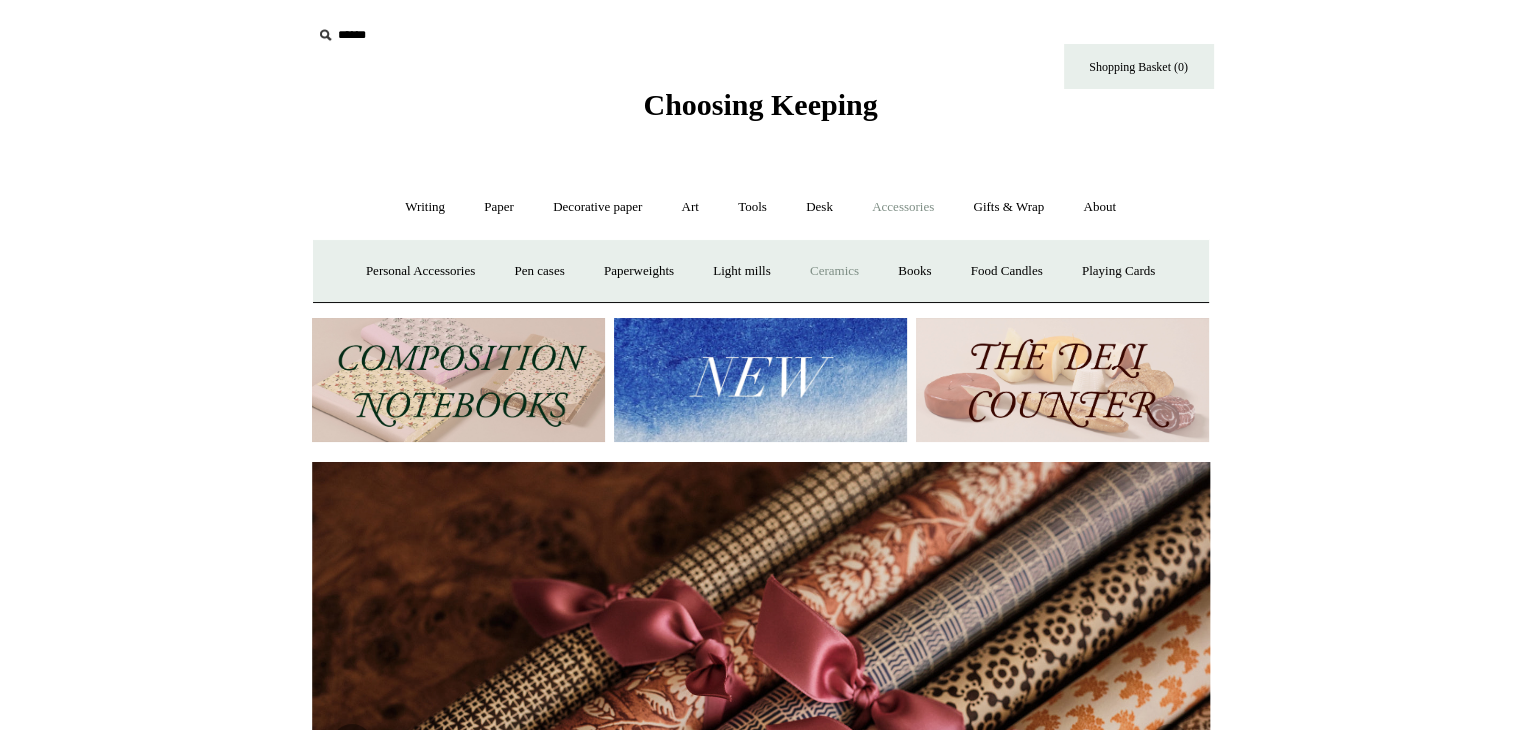 click on "Ceramics  +" at bounding box center (834, 271) 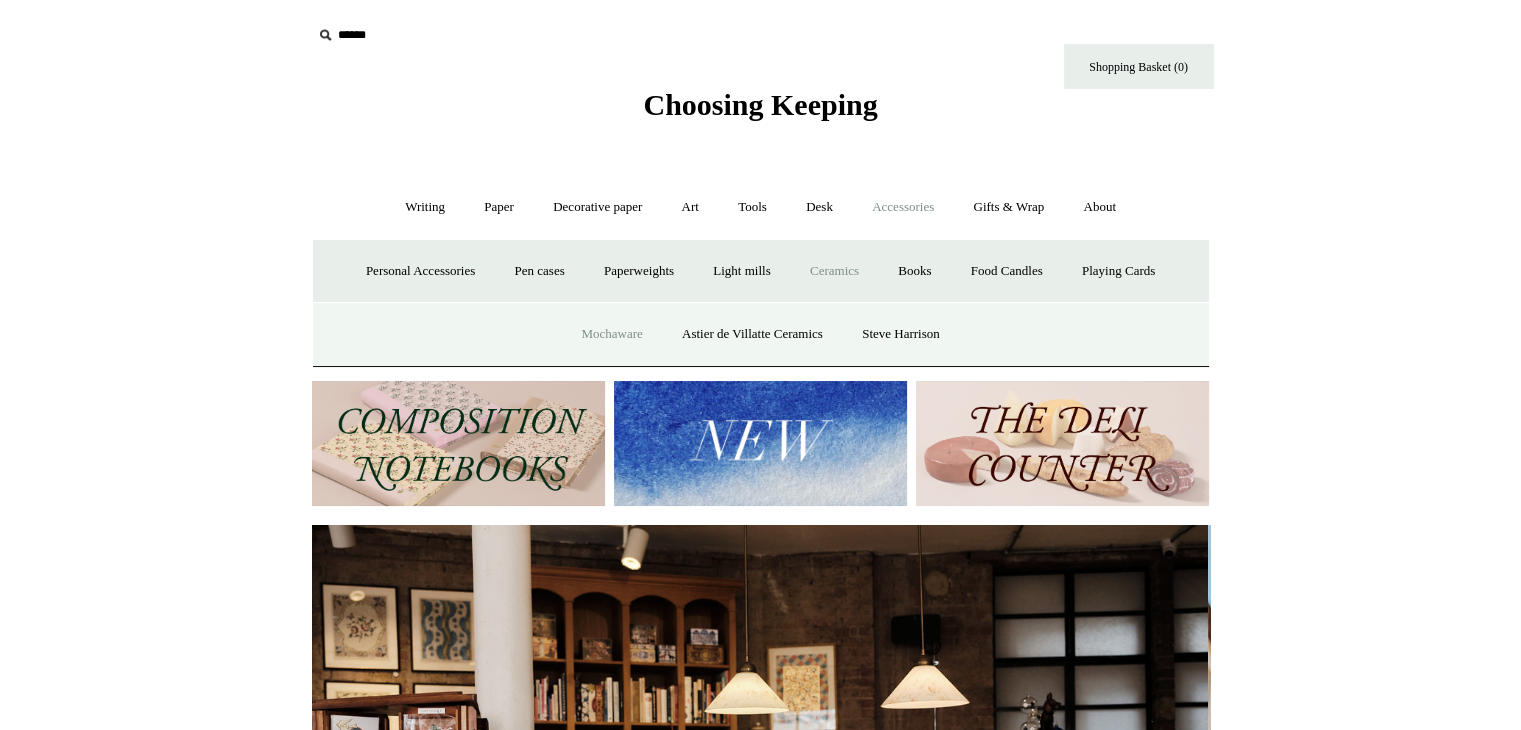 scroll, scrollTop: 0, scrollLeft: 0, axis: both 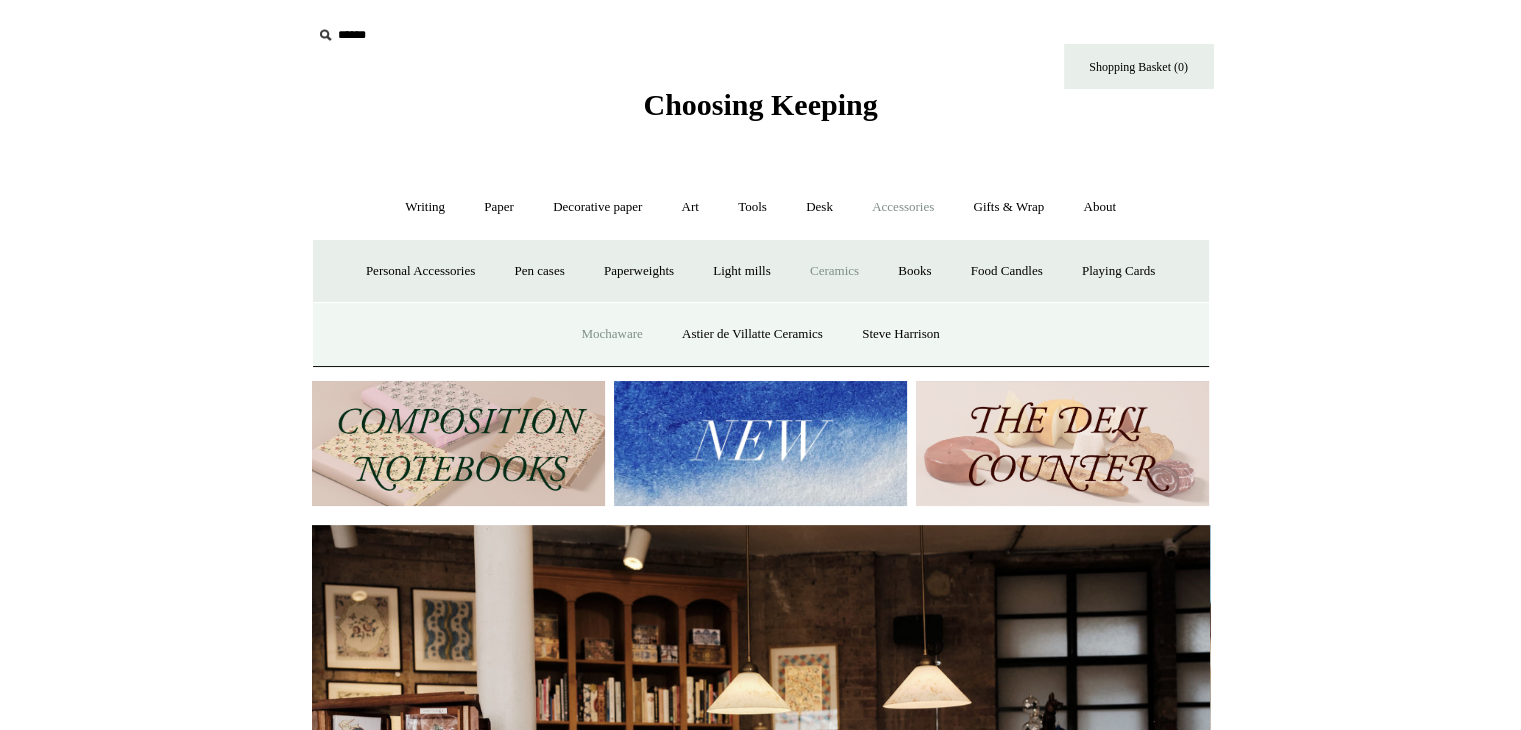 click on "Mochaware" at bounding box center (611, 334) 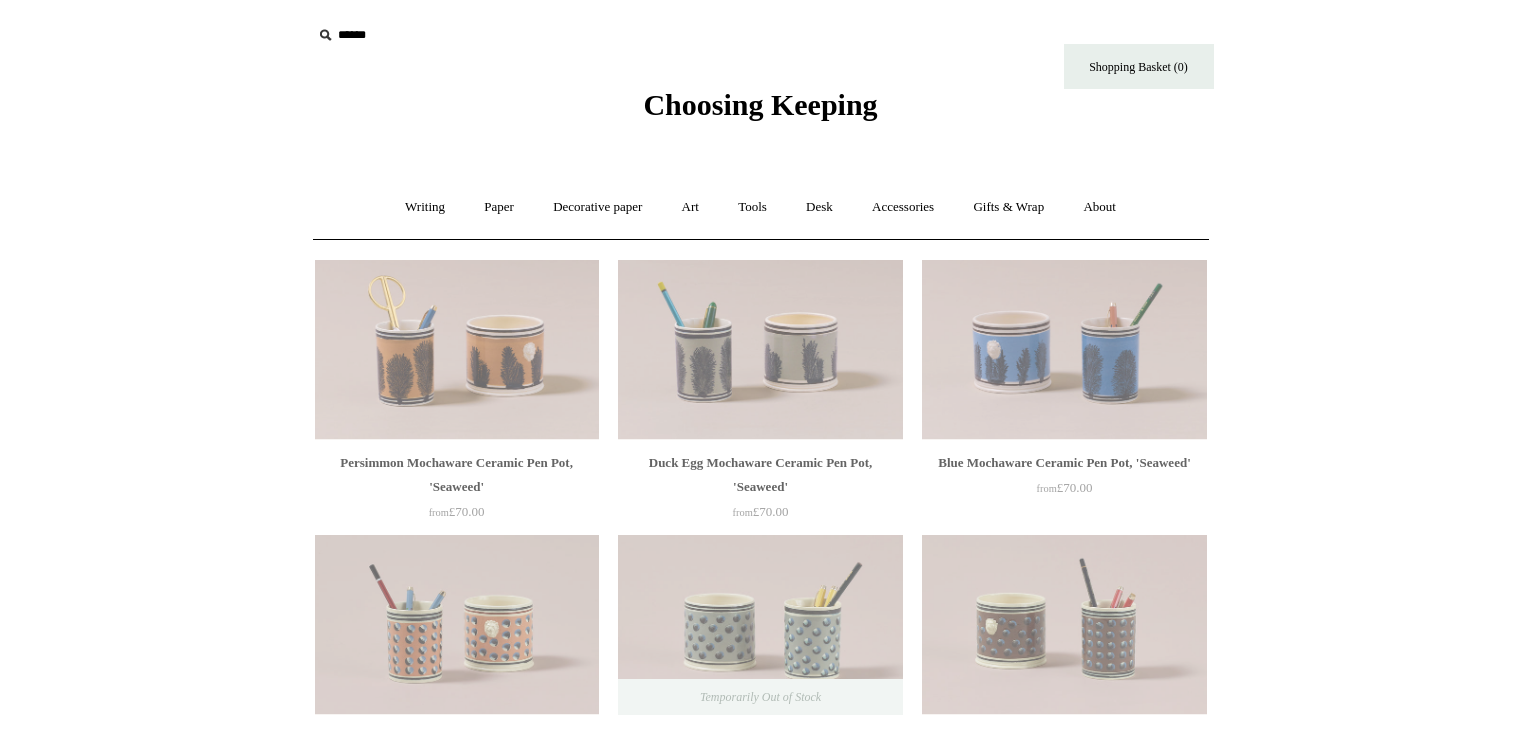 scroll, scrollTop: 0, scrollLeft: 0, axis: both 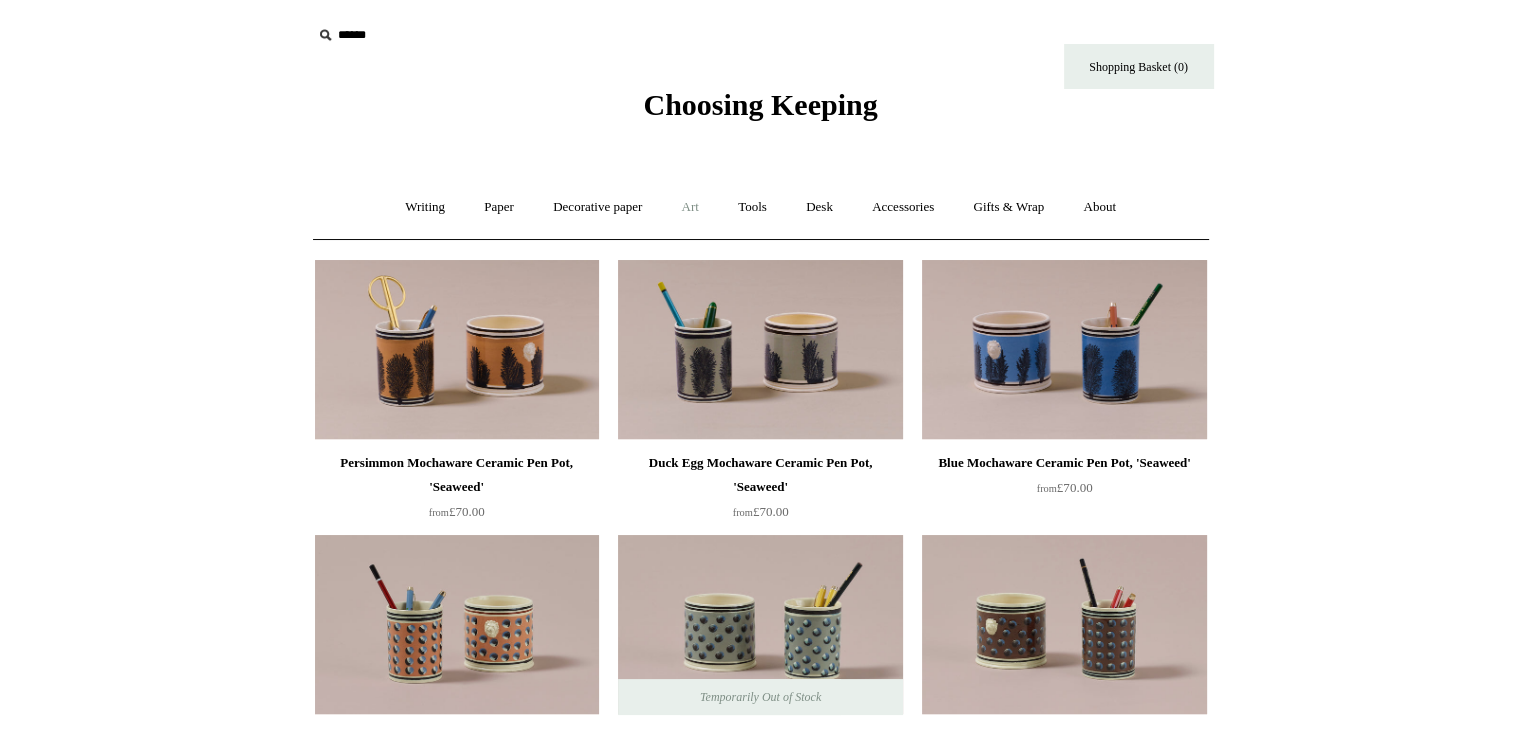 click on "Art +" at bounding box center (690, 207) 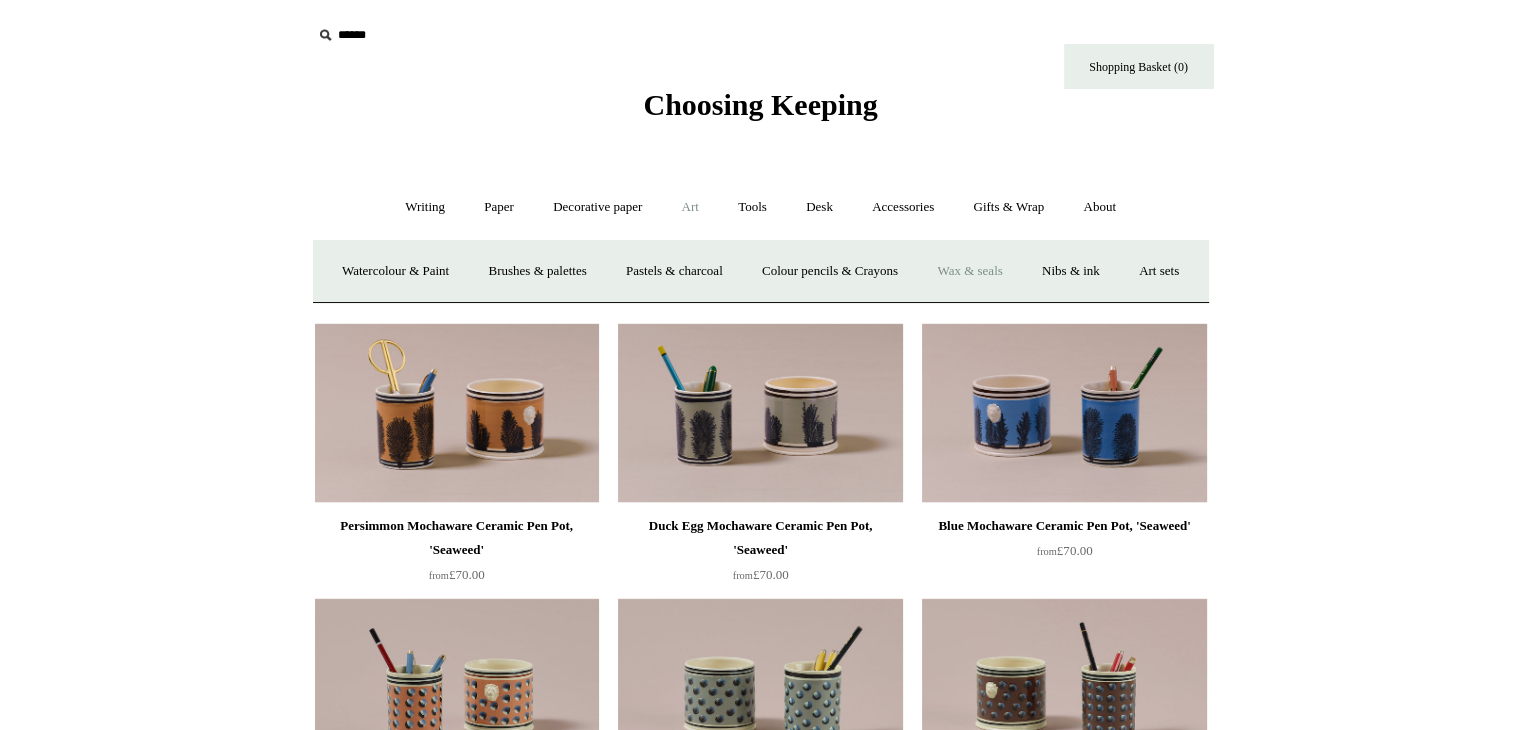 click on "Wax & seals" at bounding box center [969, 271] 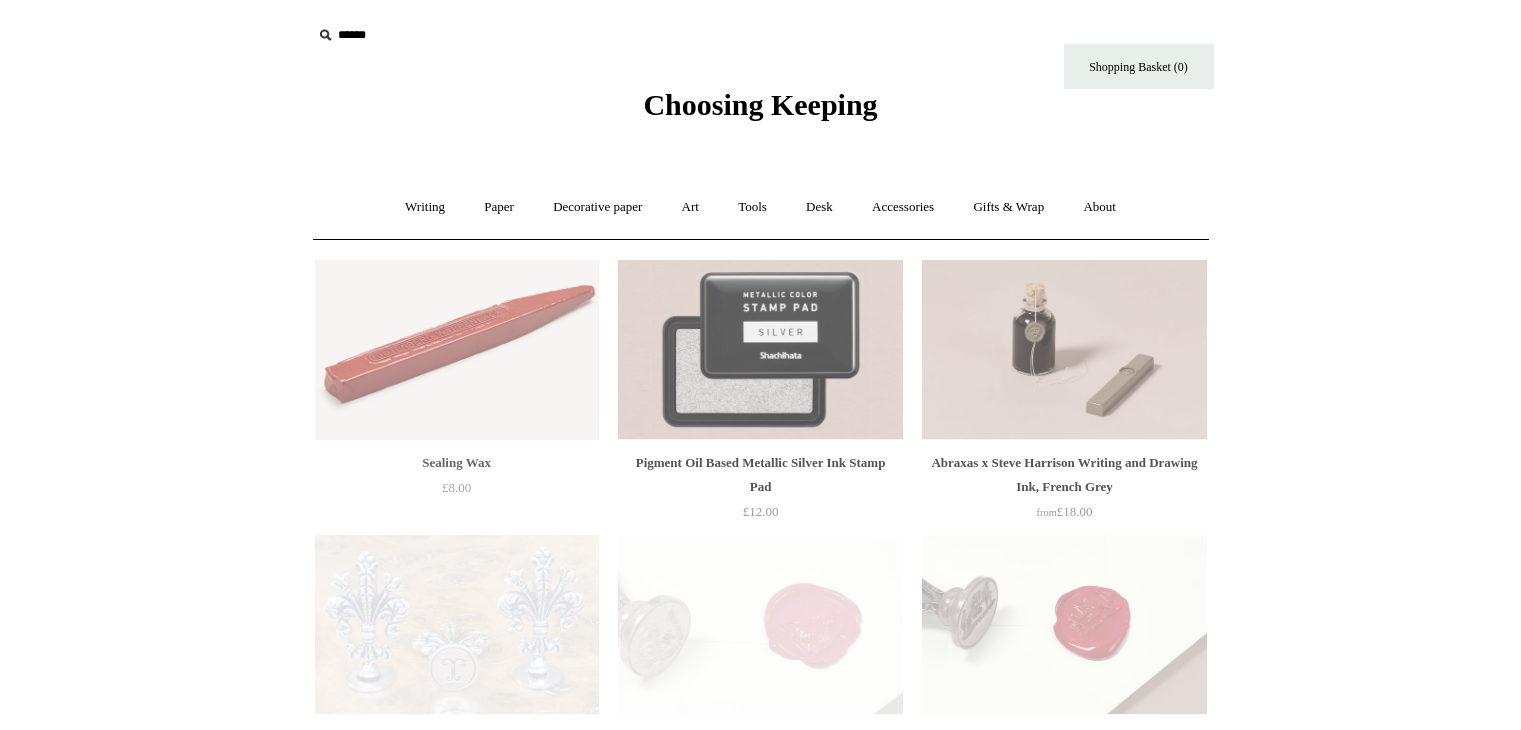 scroll, scrollTop: 0, scrollLeft: 0, axis: both 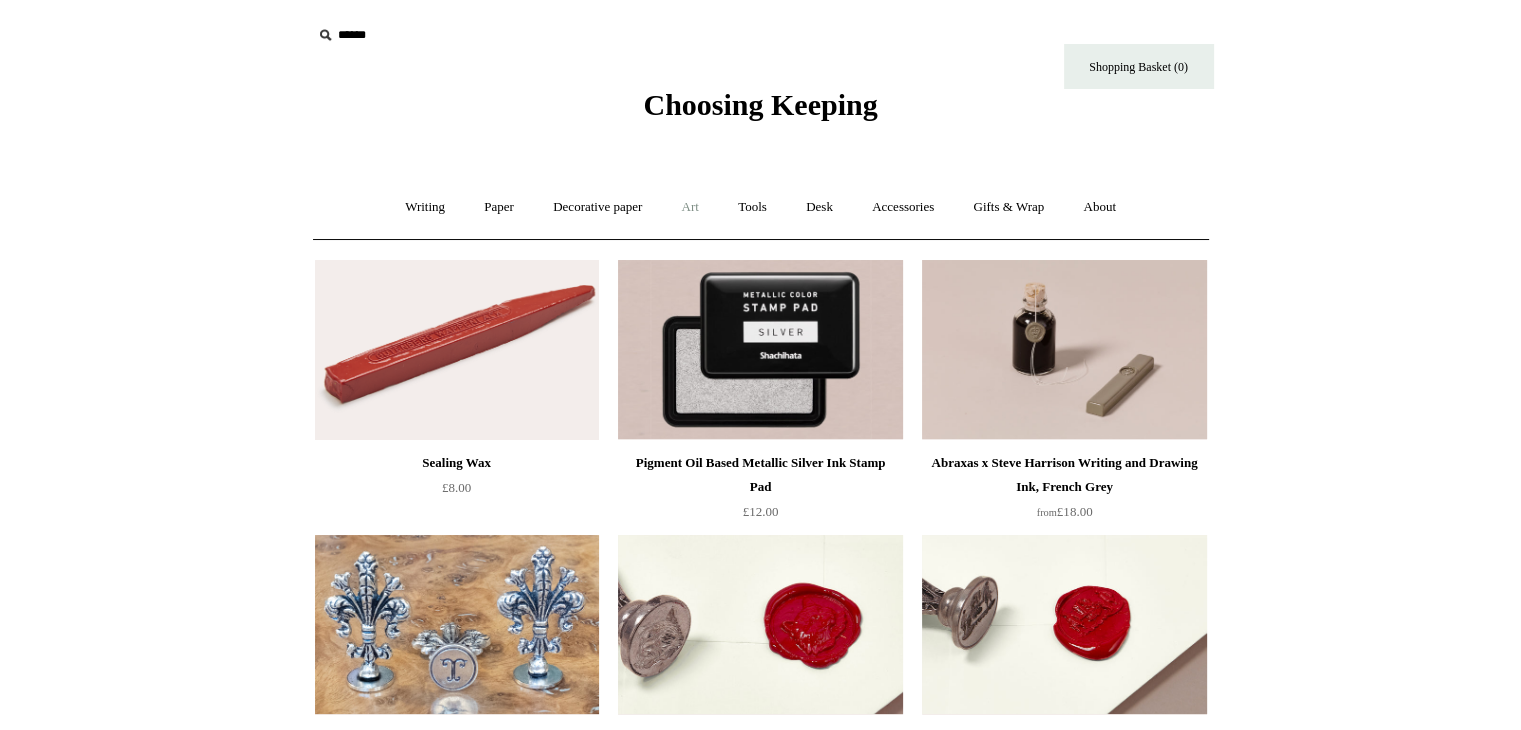 click on "Art +" at bounding box center [690, 207] 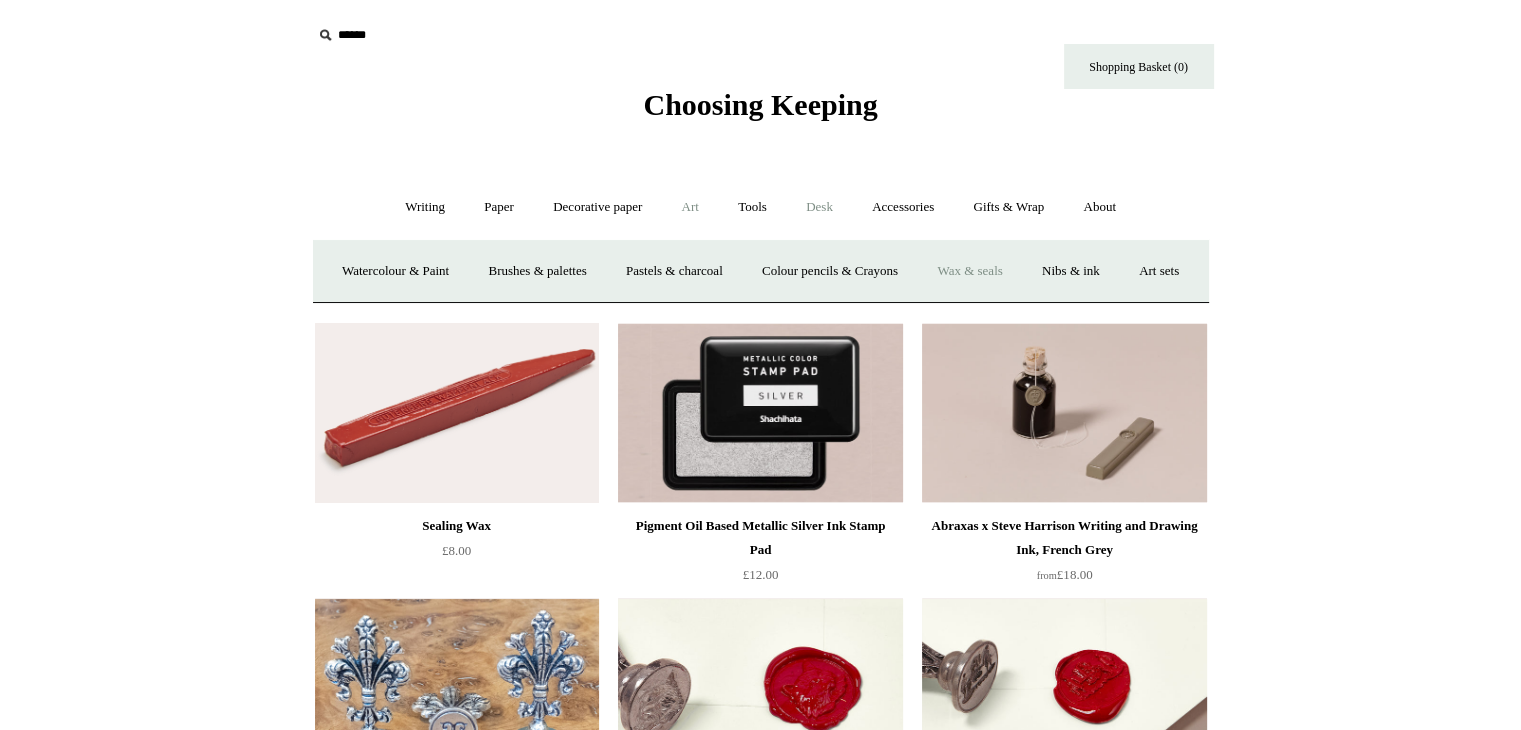 click on "Desk +" at bounding box center [819, 207] 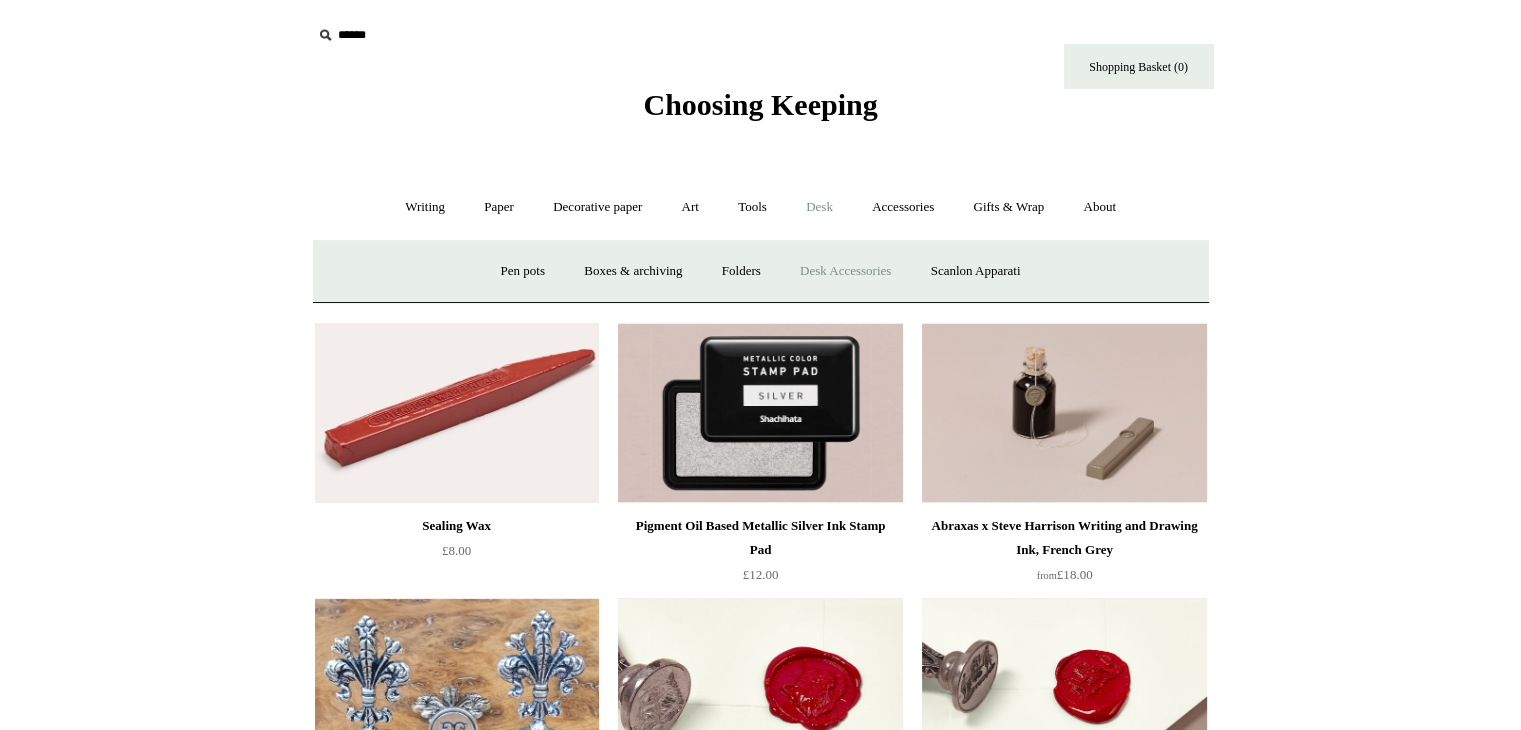 click on "Desk Accessories" at bounding box center [845, 271] 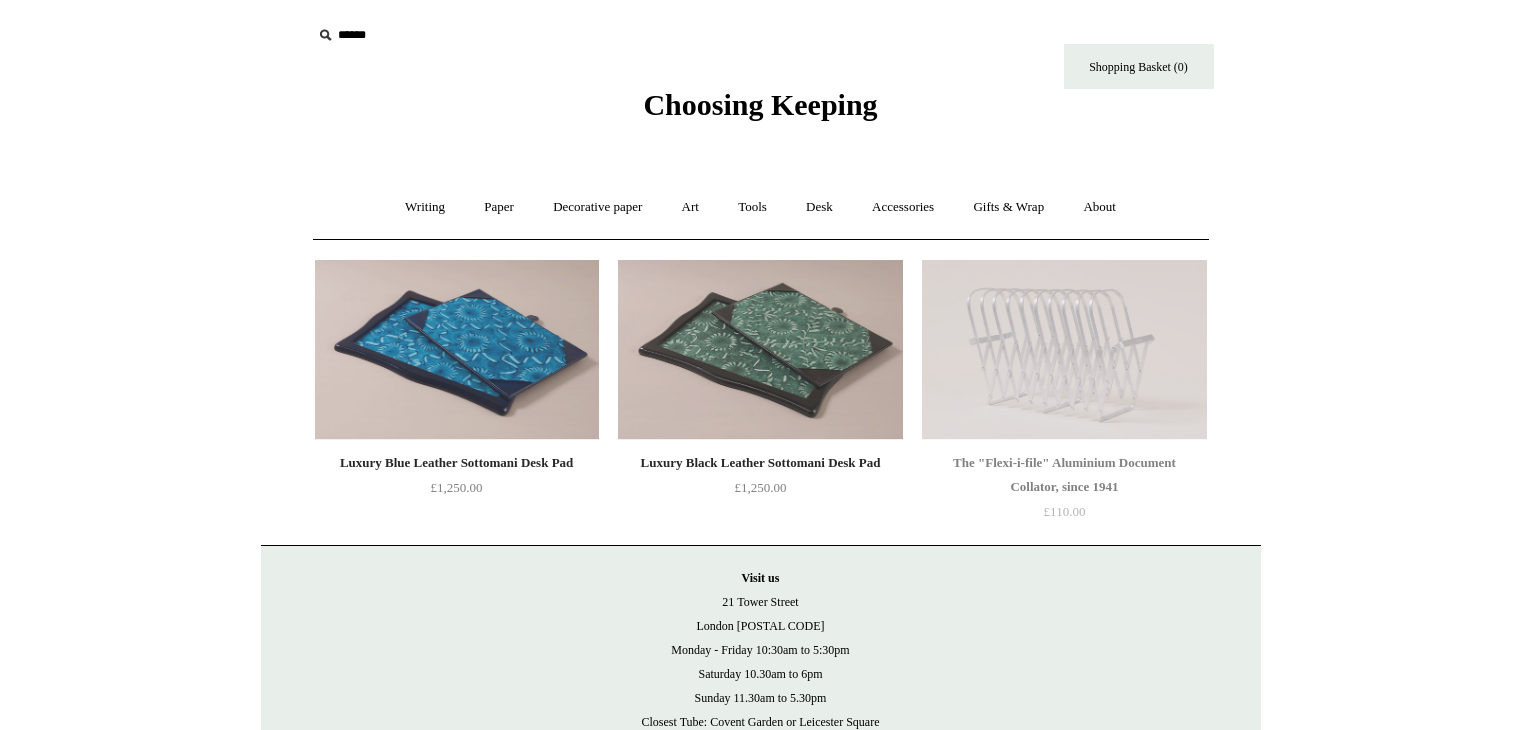scroll, scrollTop: 0, scrollLeft: 0, axis: both 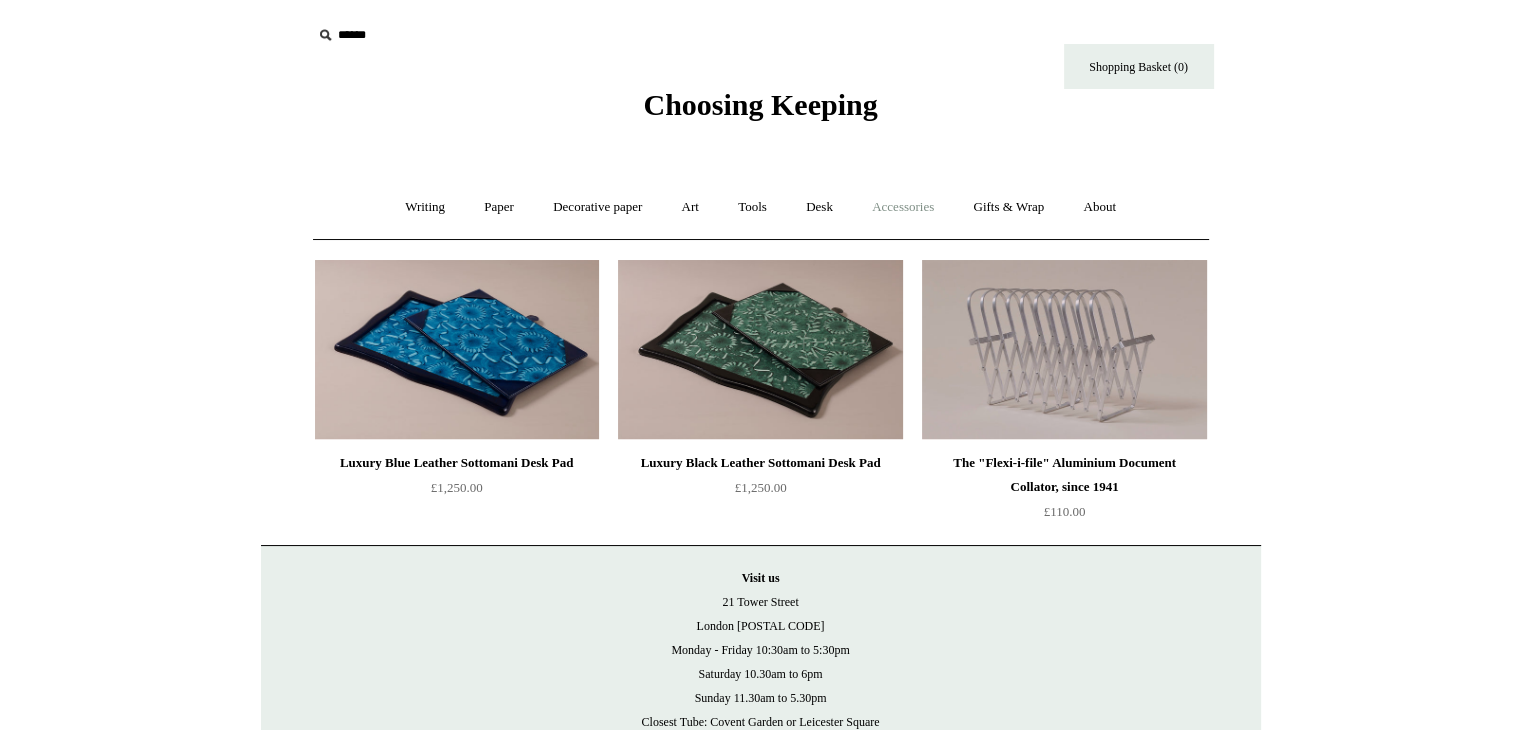 click on "Accessories +" at bounding box center [903, 207] 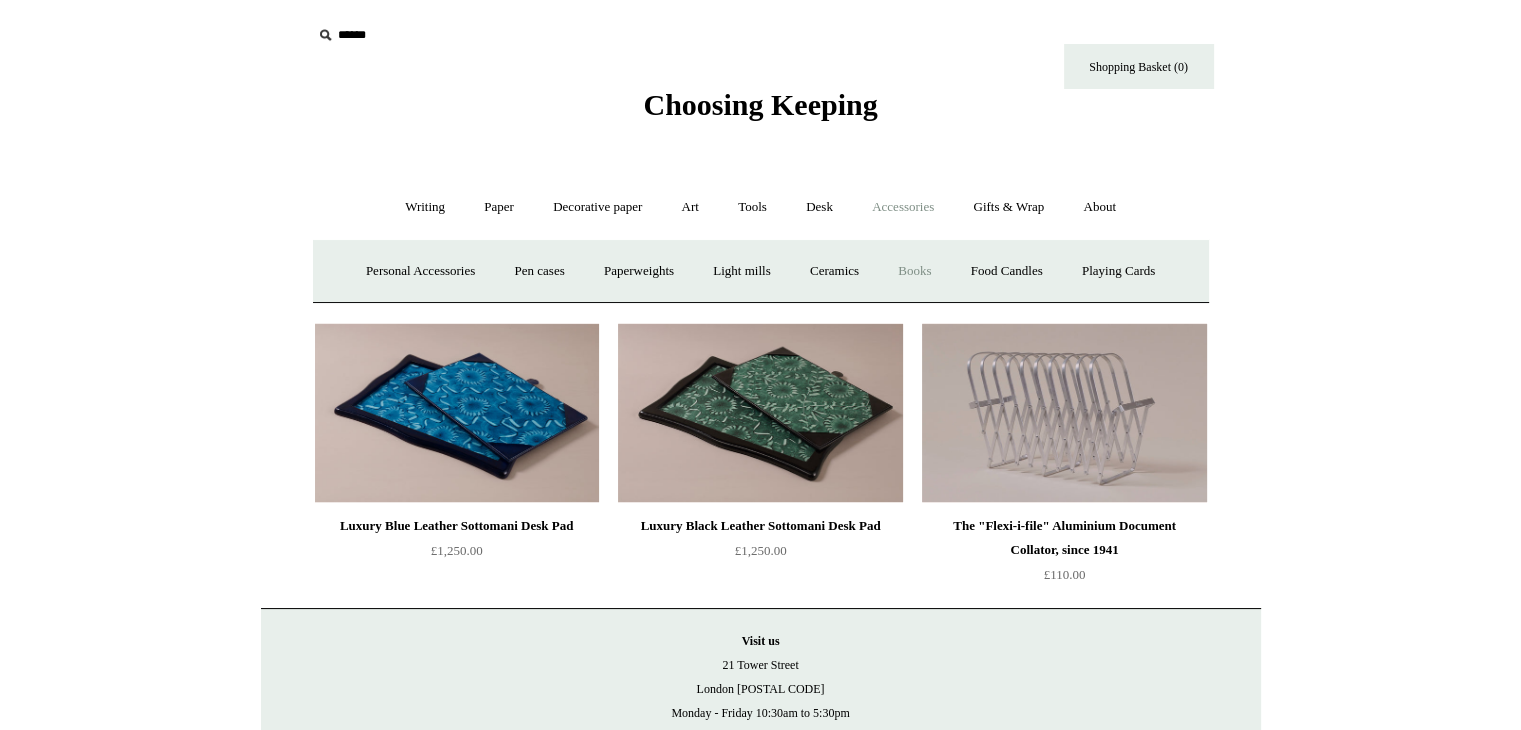 click on "Books" at bounding box center [914, 271] 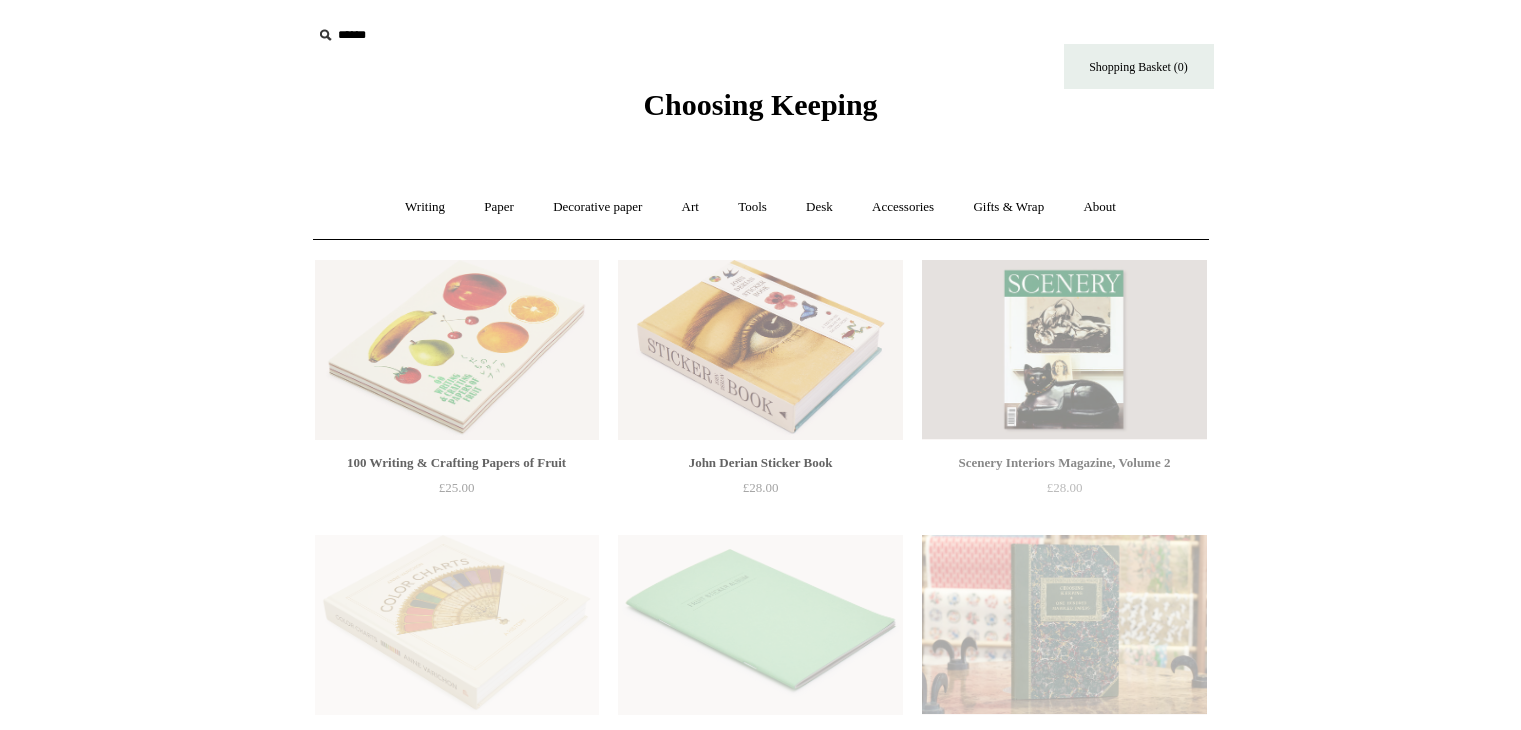 scroll, scrollTop: 0, scrollLeft: 0, axis: both 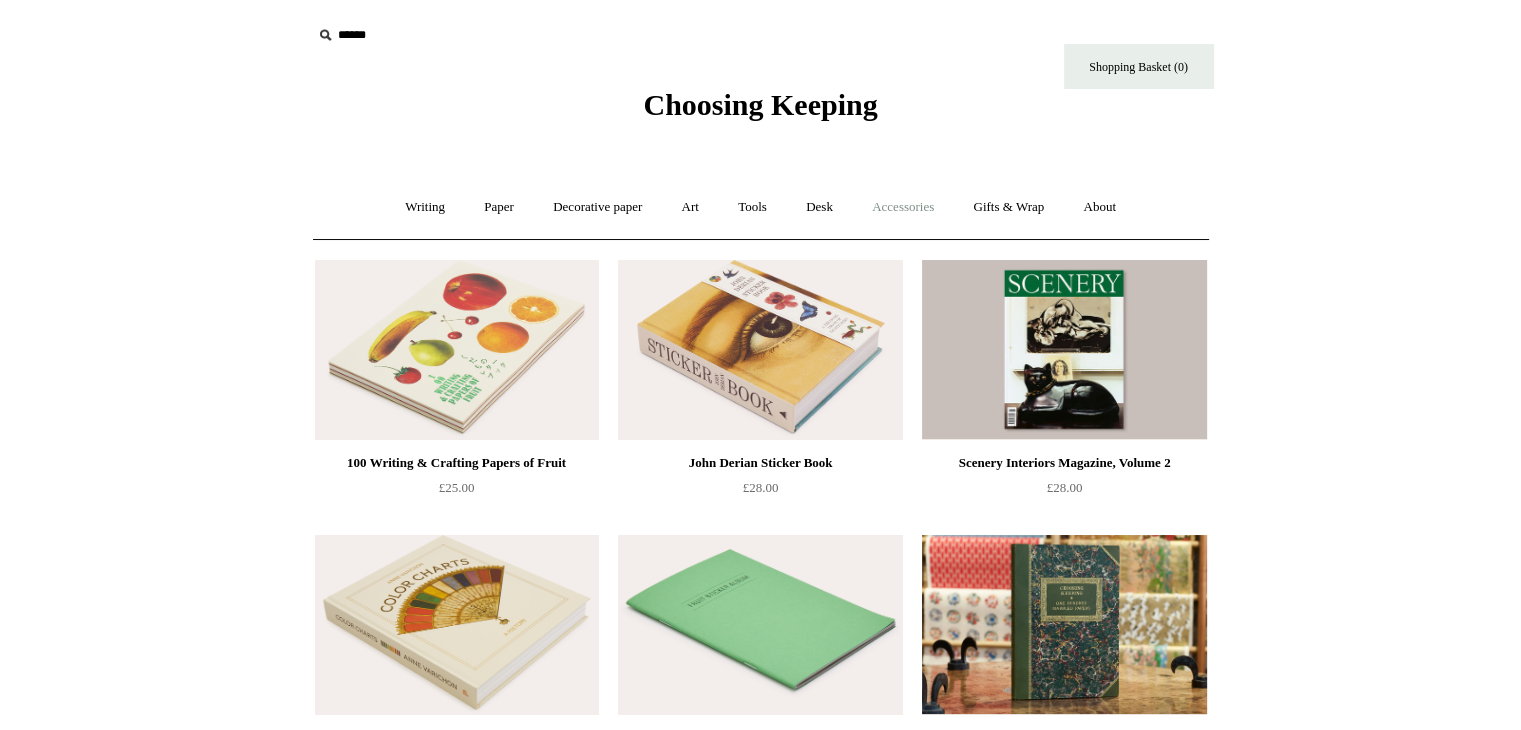 click on "Accessories +" at bounding box center [903, 207] 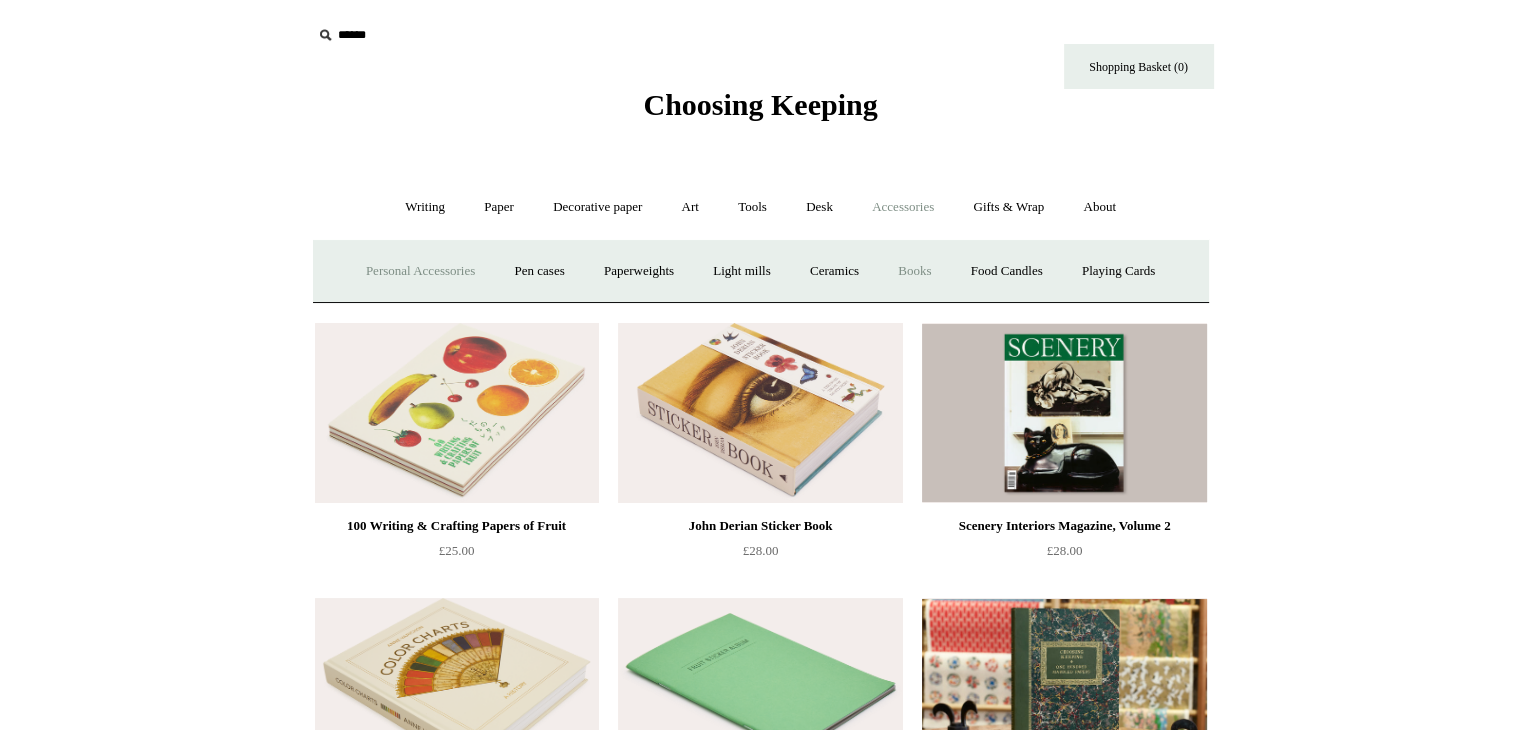 click on "Personal Accessories +" at bounding box center [420, 271] 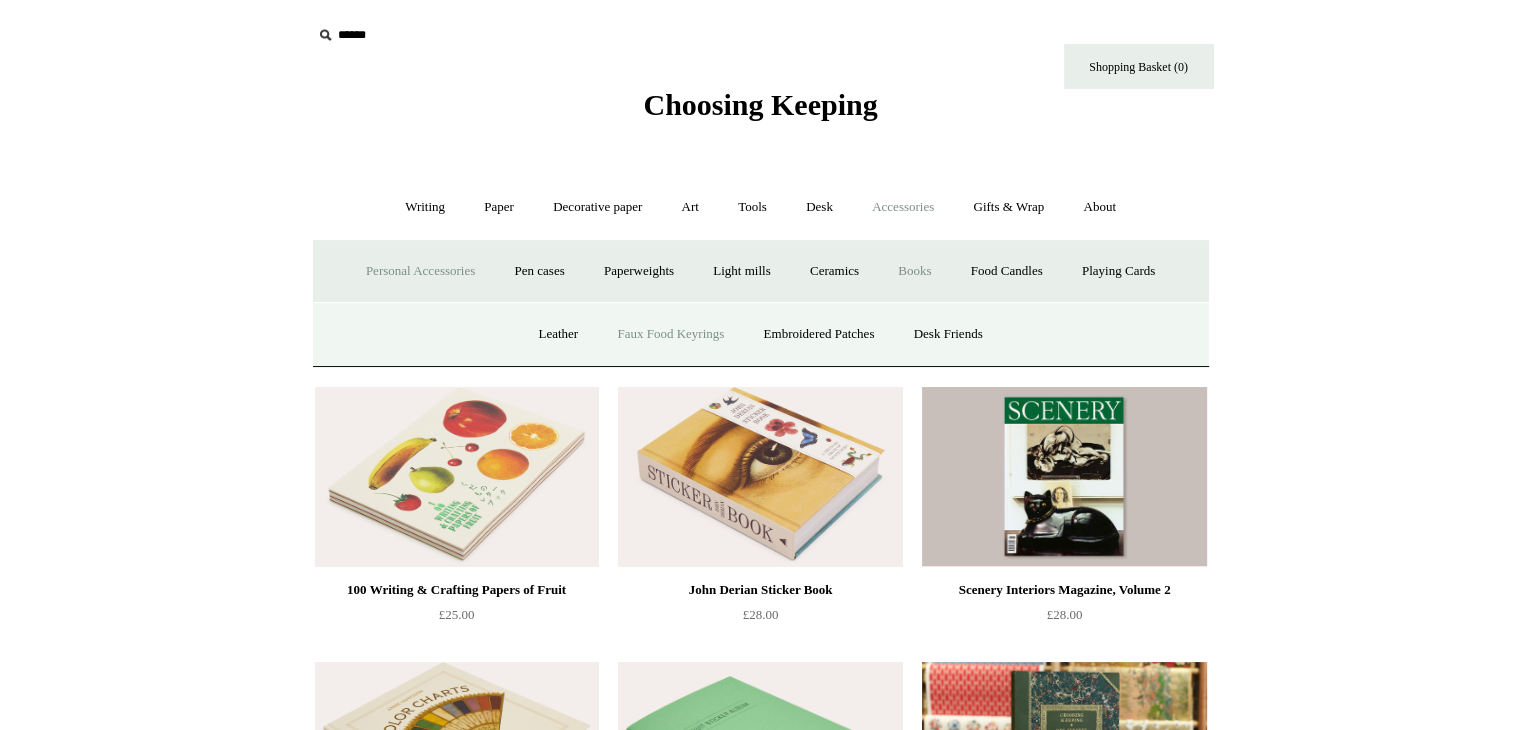 click on "Faux Food Keyrings" at bounding box center [670, 334] 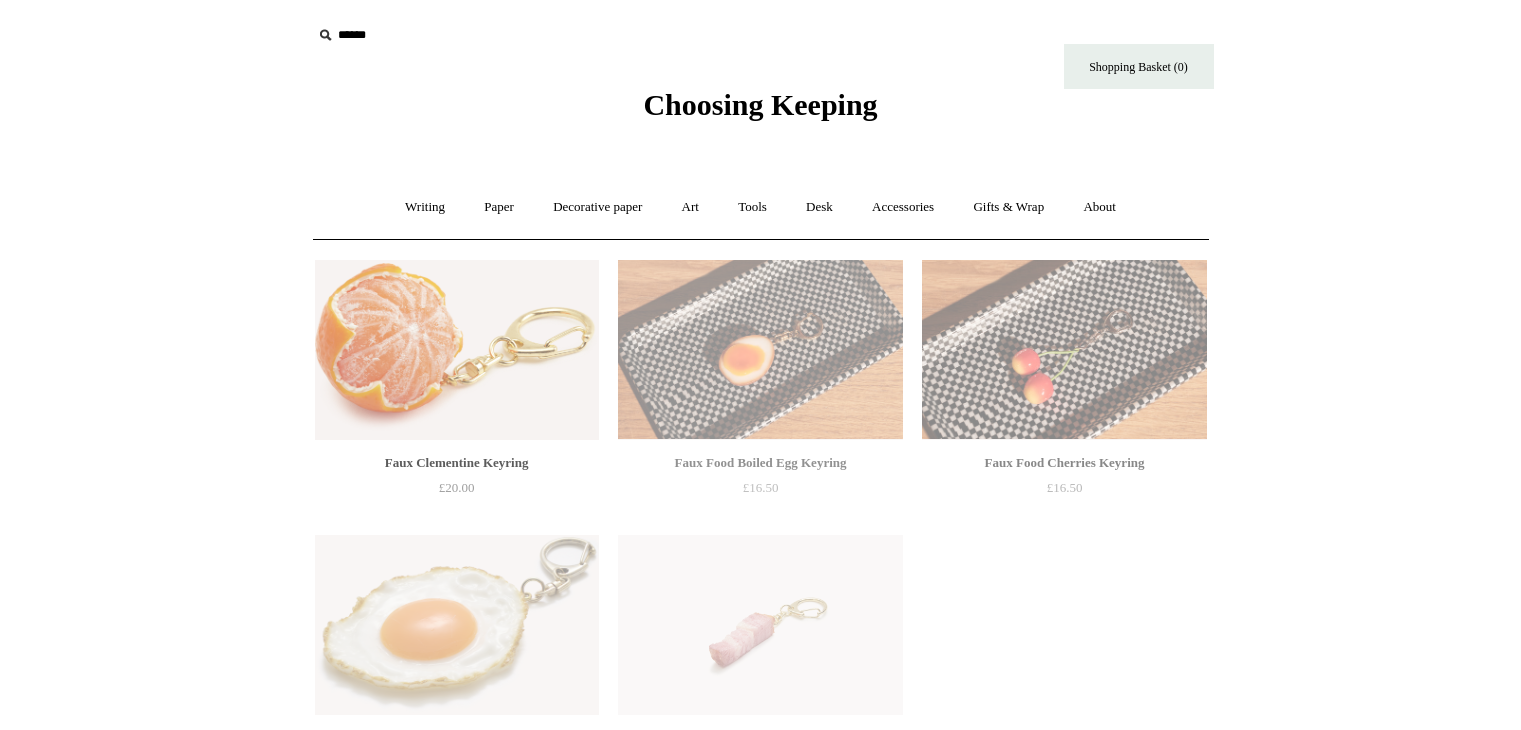 scroll, scrollTop: 0, scrollLeft: 0, axis: both 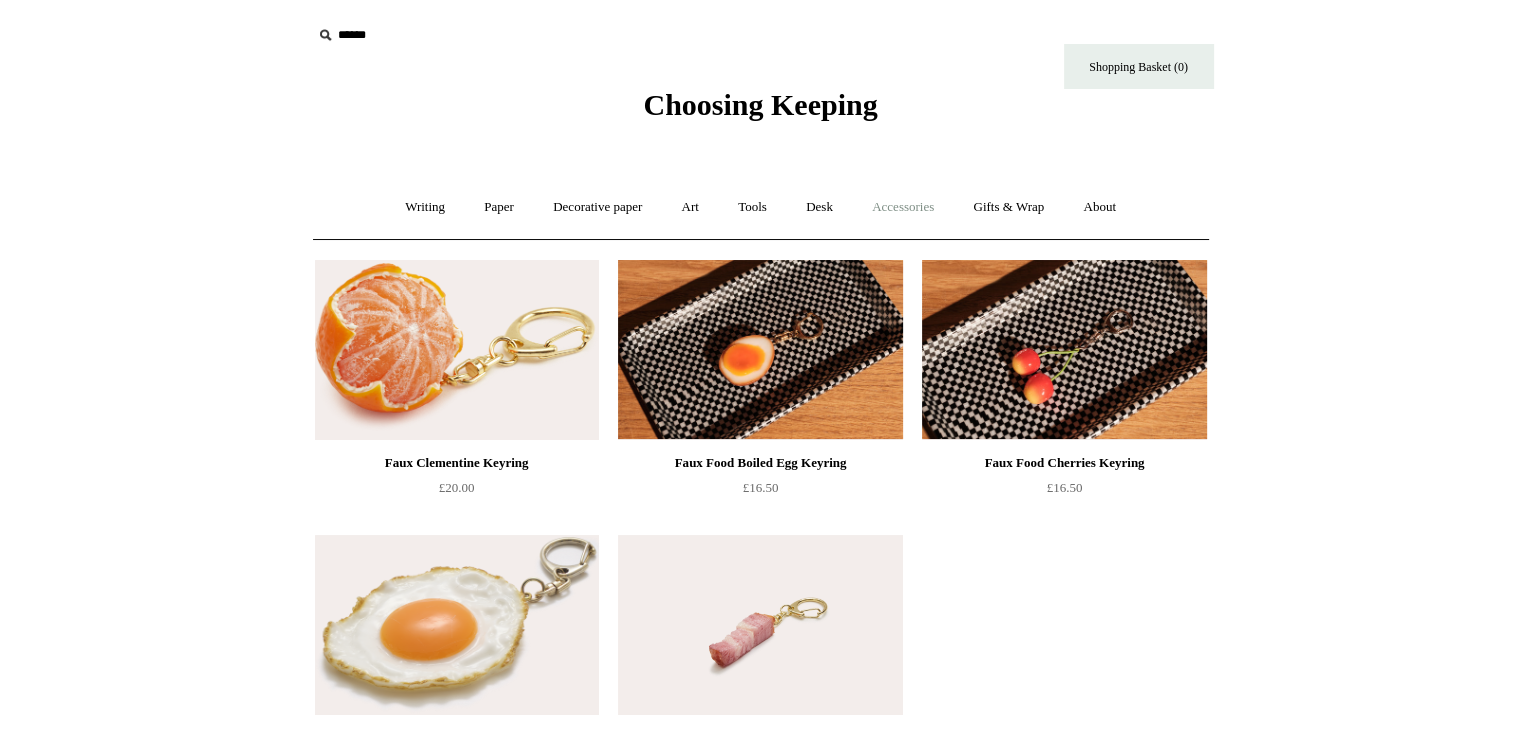 click on "Accessories +" at bounding box center (903, 207) 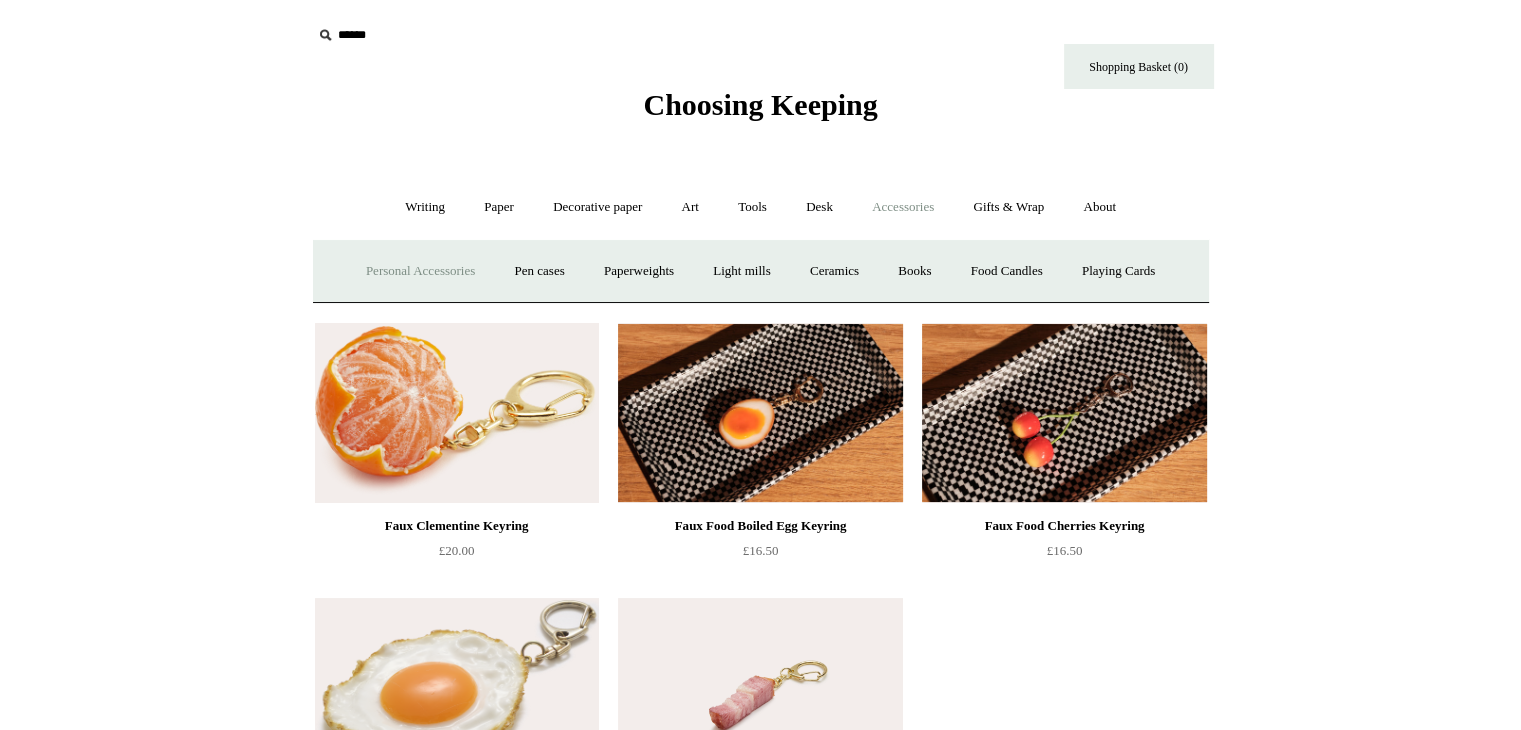 click on "Personal Accessories +" at bounding box center [420, 271] 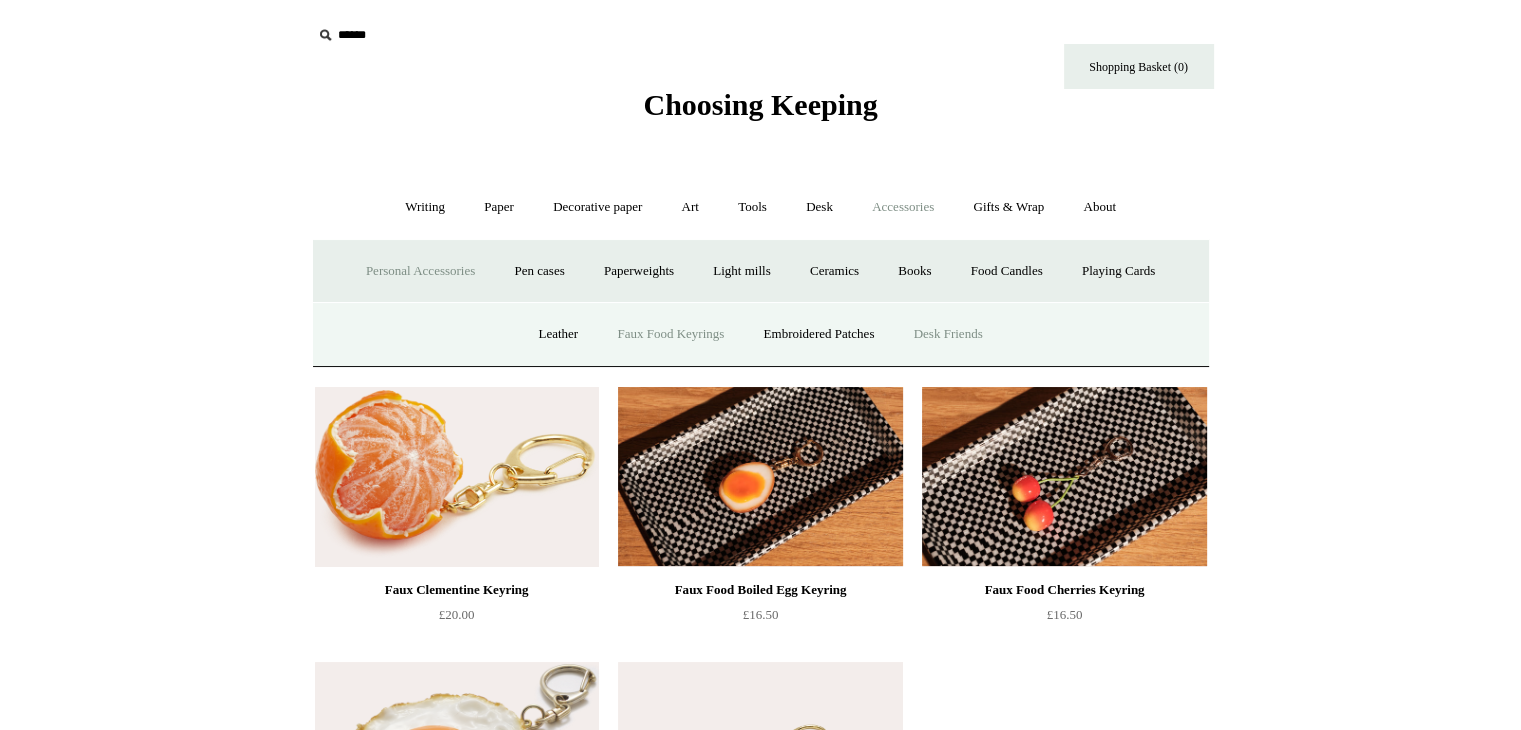 click on "Desk Friends" at bounding box center [948, 334] 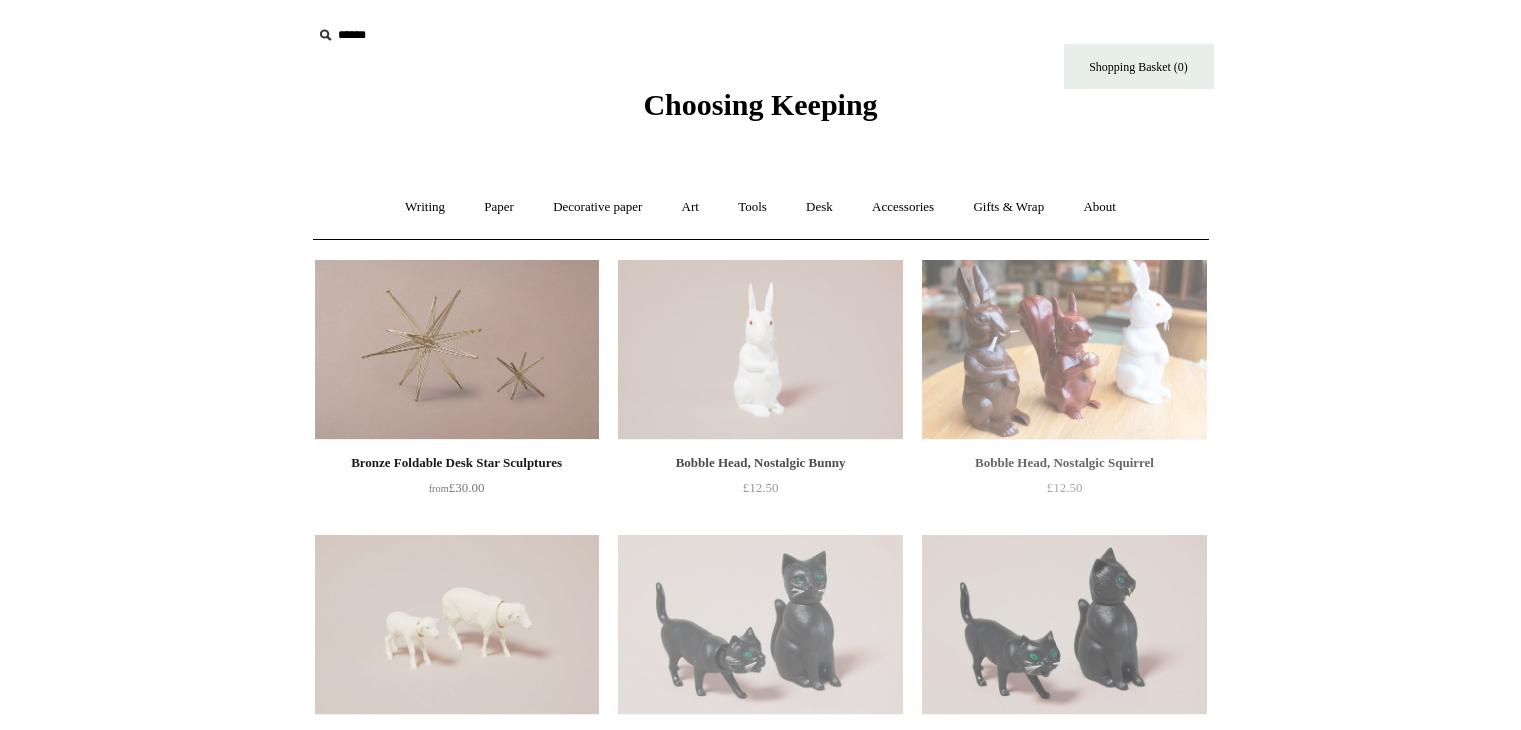 scroll, scrollTop: 0, scrollLeft: 0, axis: both 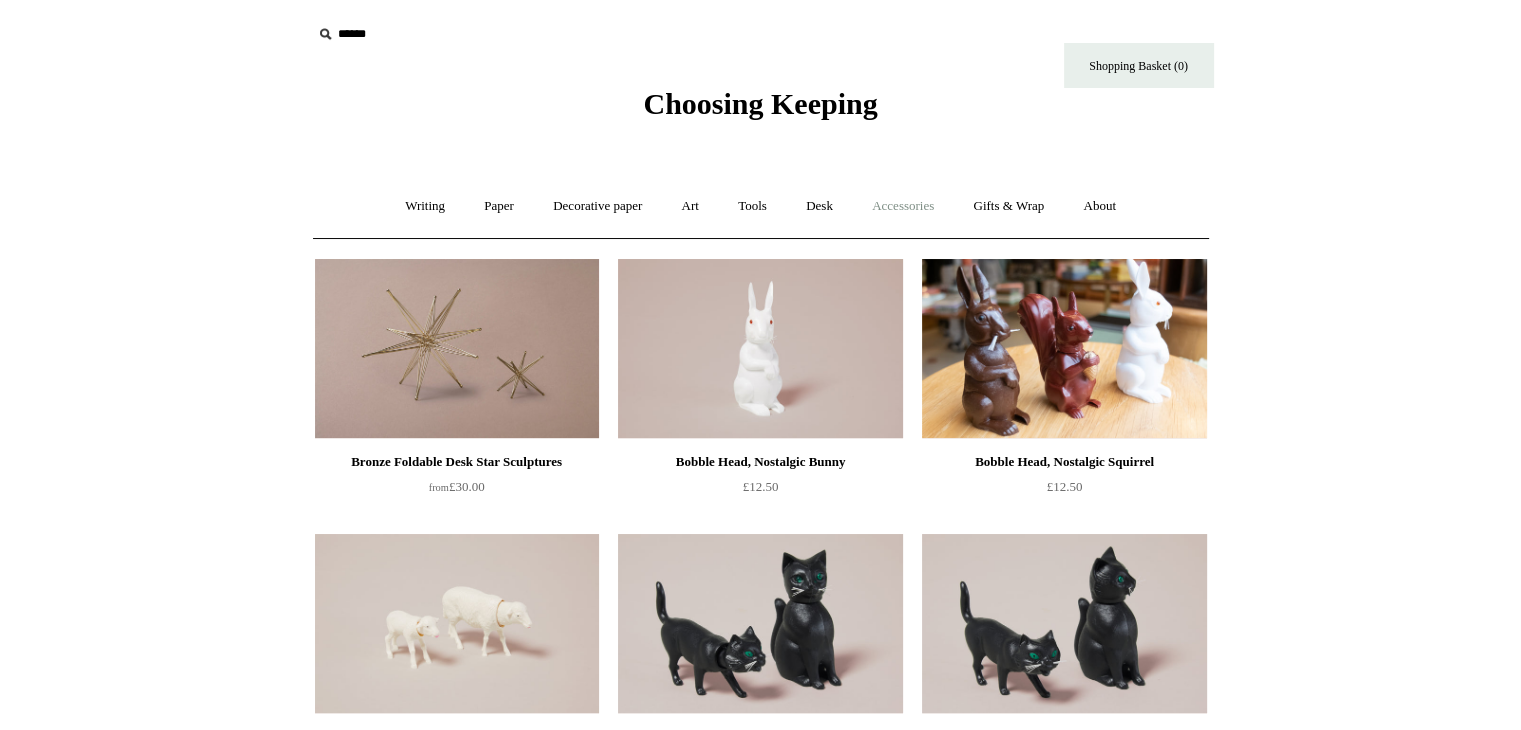 click on "Accessories +" at bounding box center [903, 206] 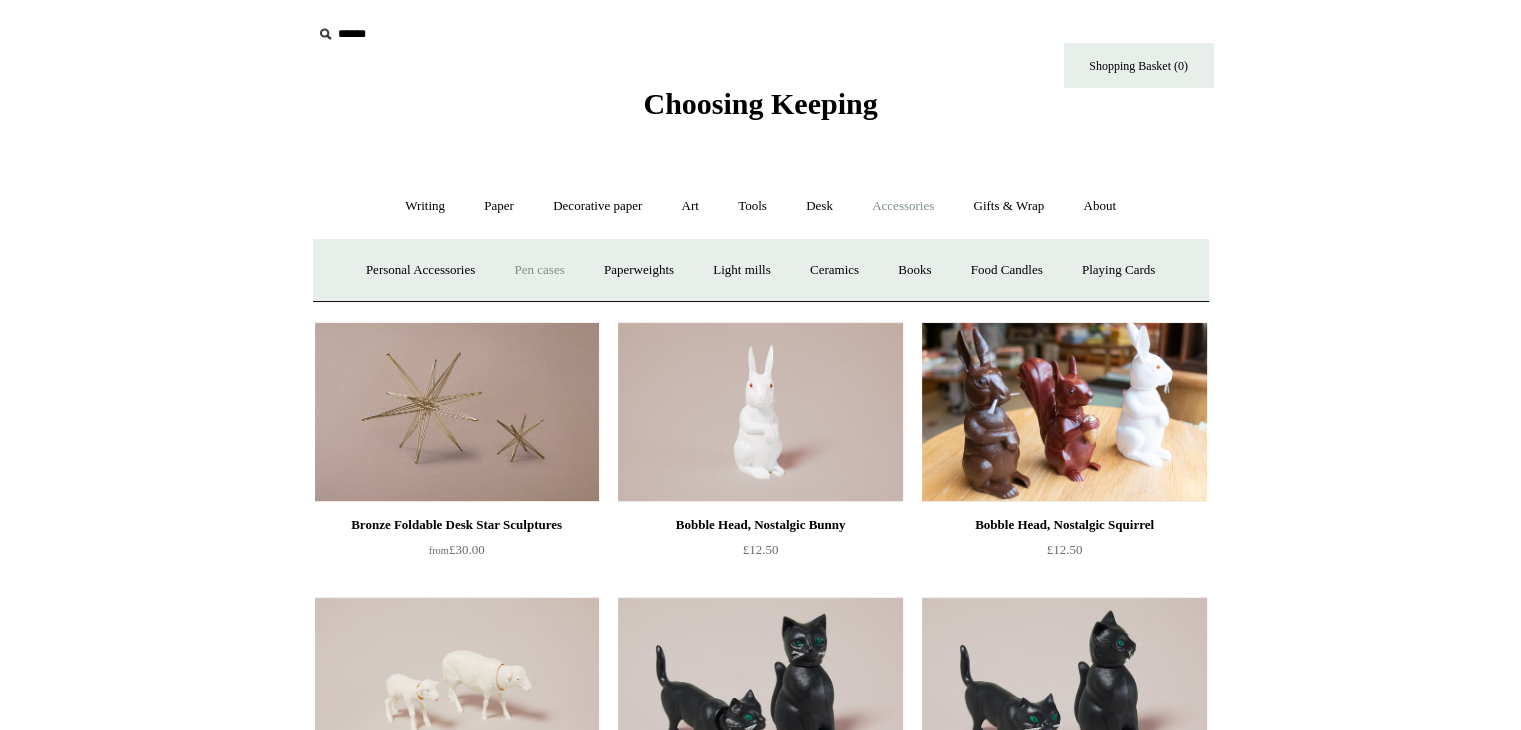 click on "Pen cases" at bounding box center (539, 270) 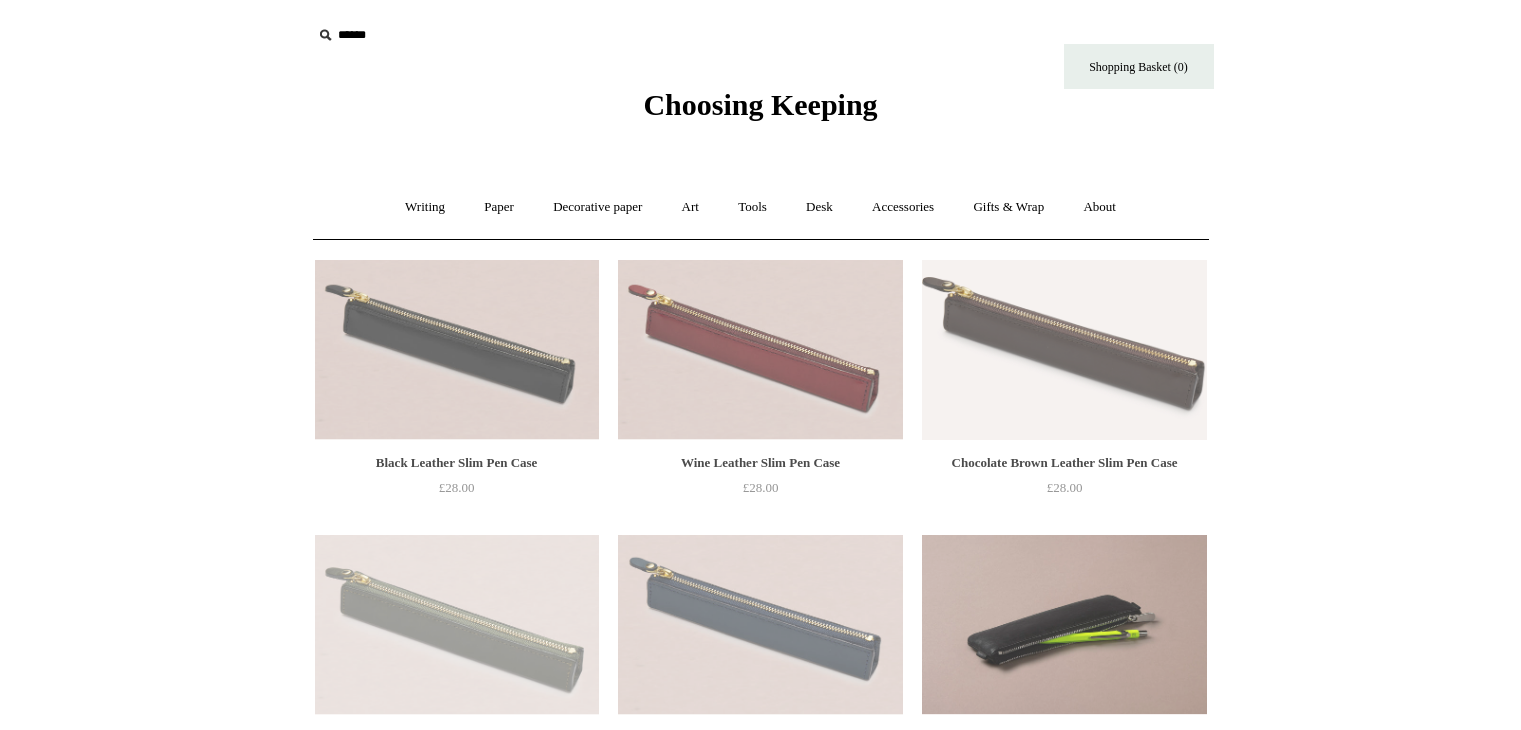 scroll, scrollTop: 0, scrollLeft: 0, axis: both 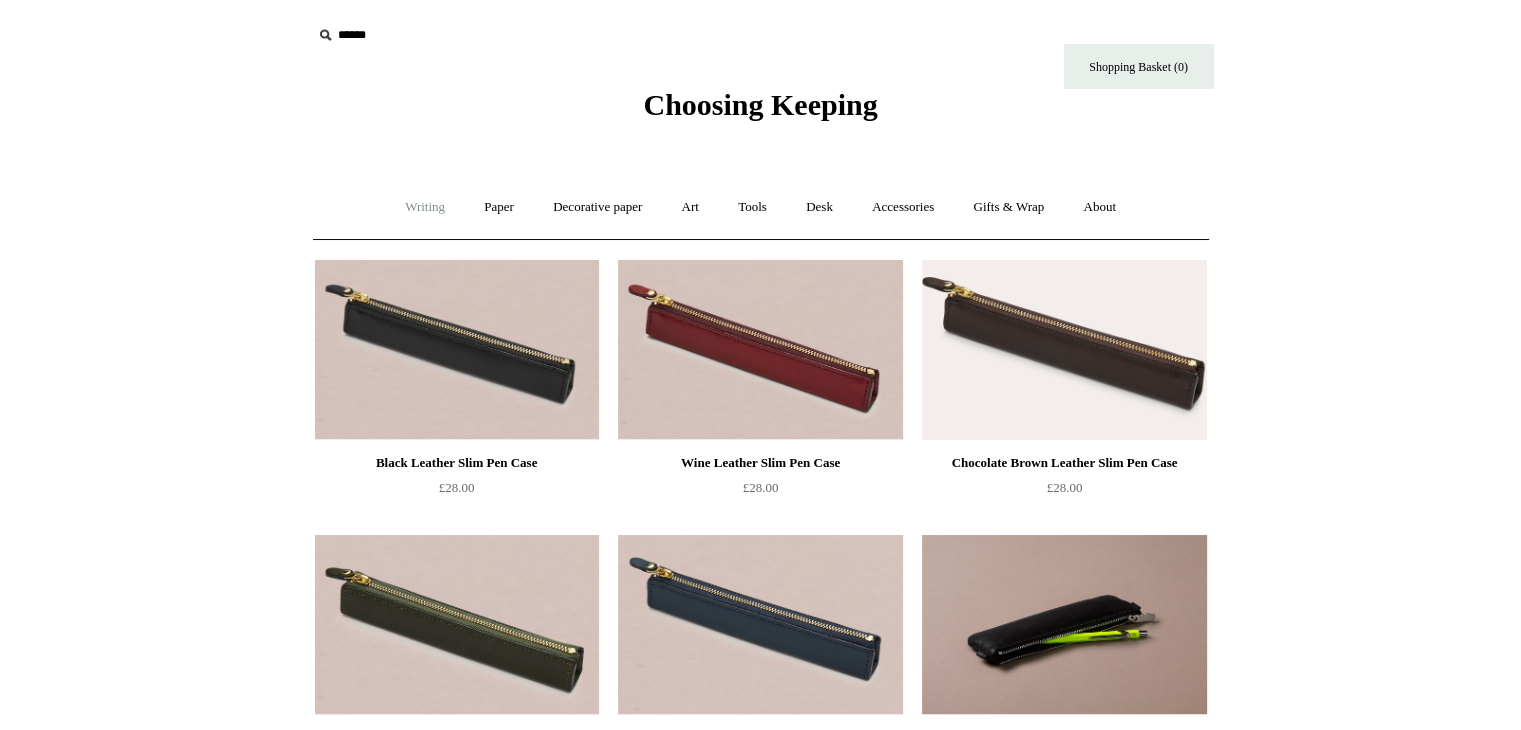 click on "Writing +" at bounding box center (425, 207) 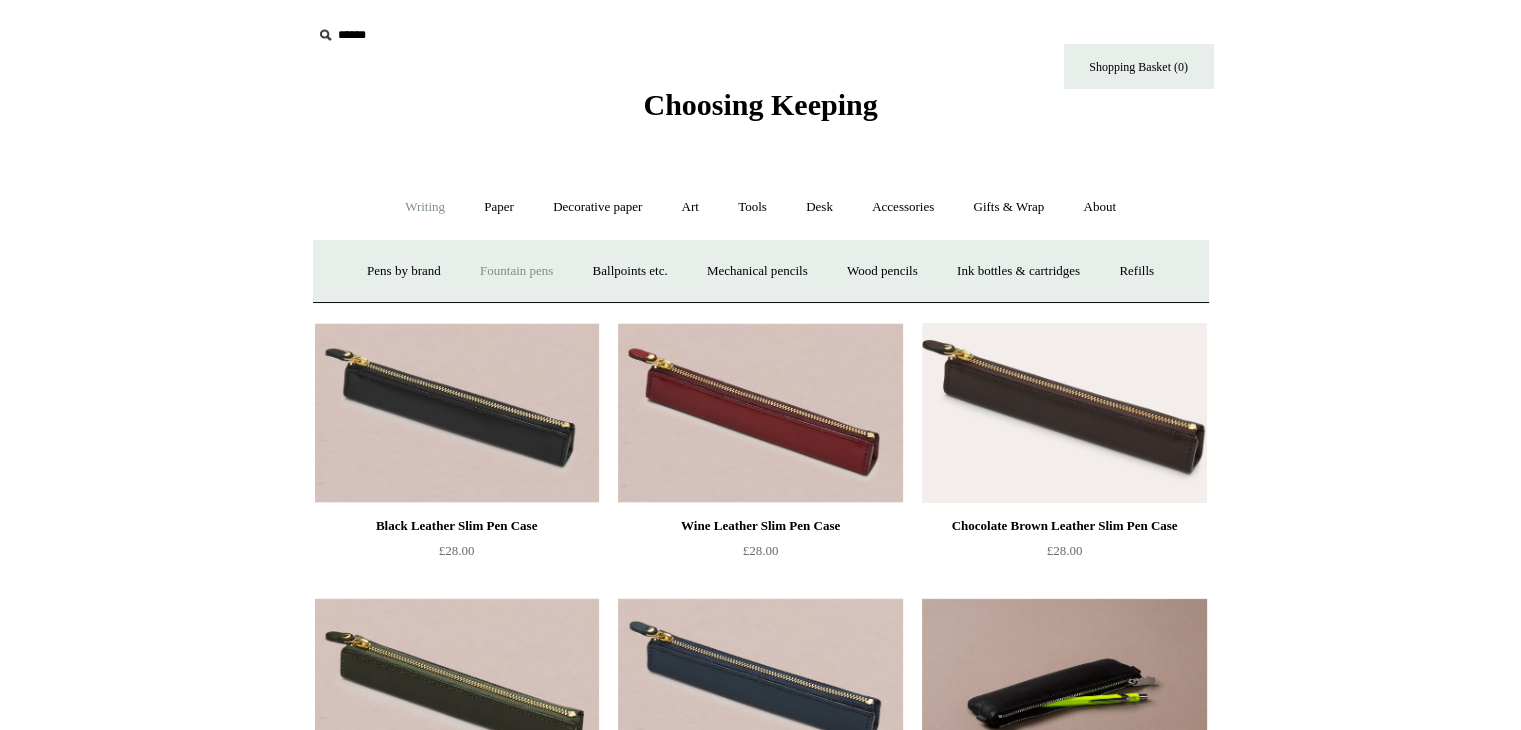 click on "Fountain pens +" at bounding box center (516, 271) 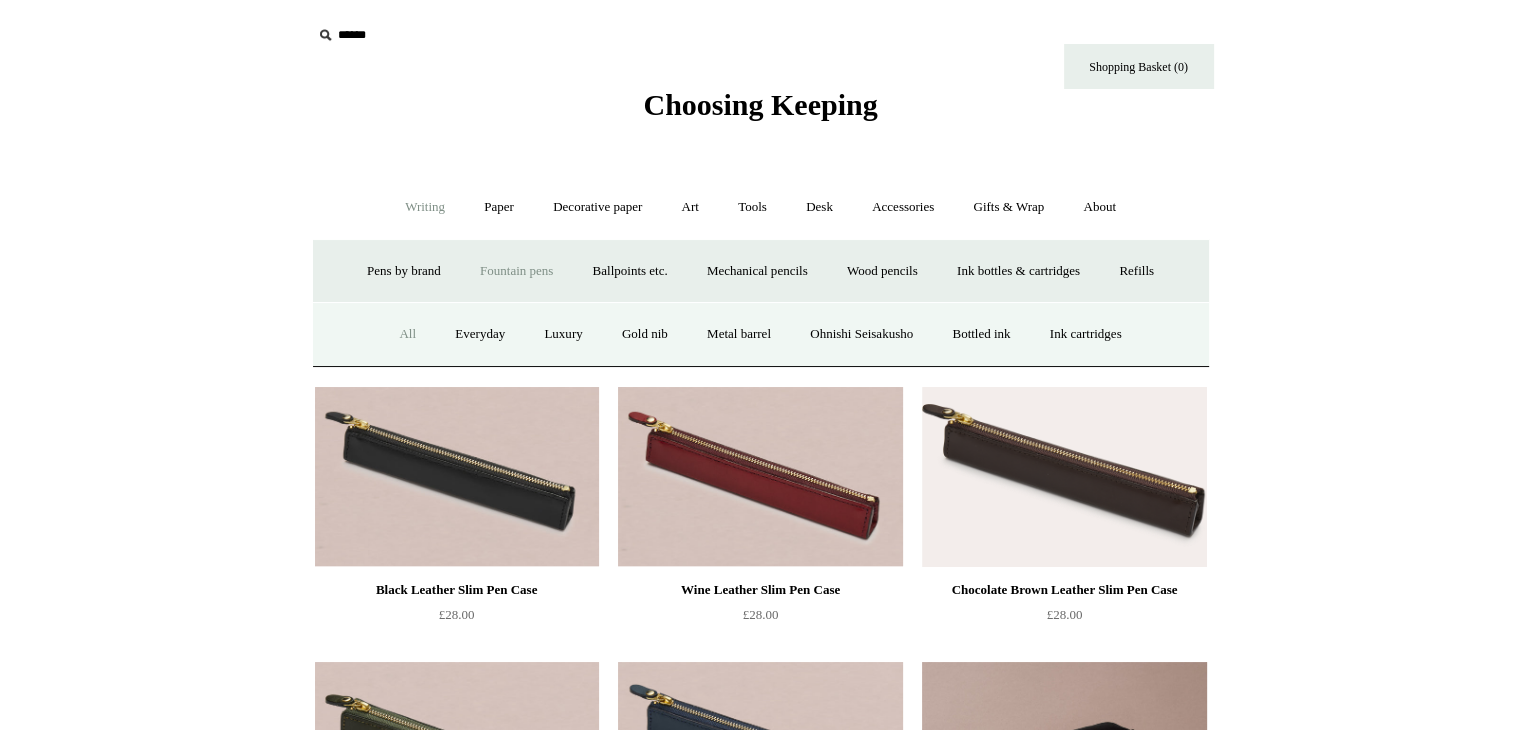 click on "All" at bounding box center (407, 334) 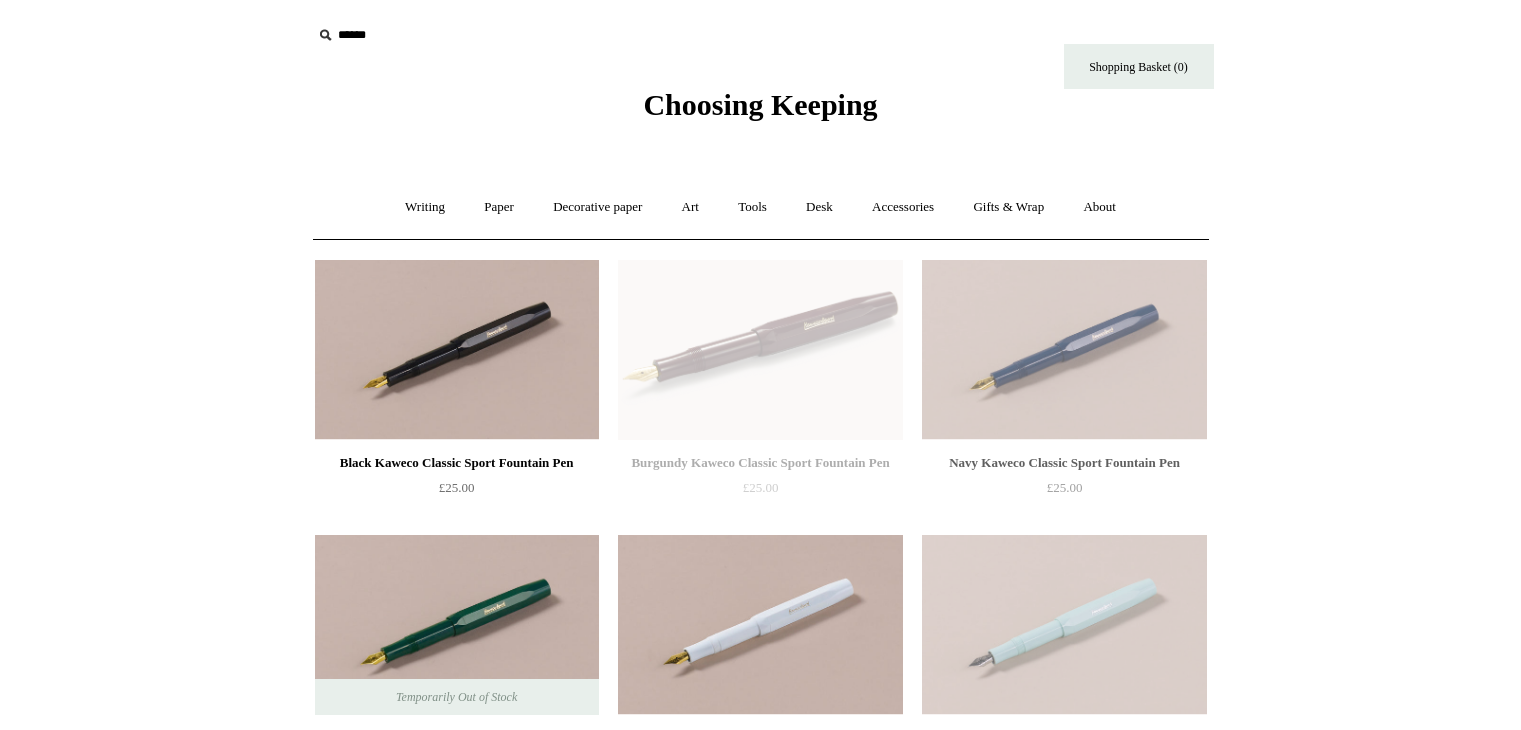 scroll, scrollTop: 0, scrollLeft: 0, axis: both 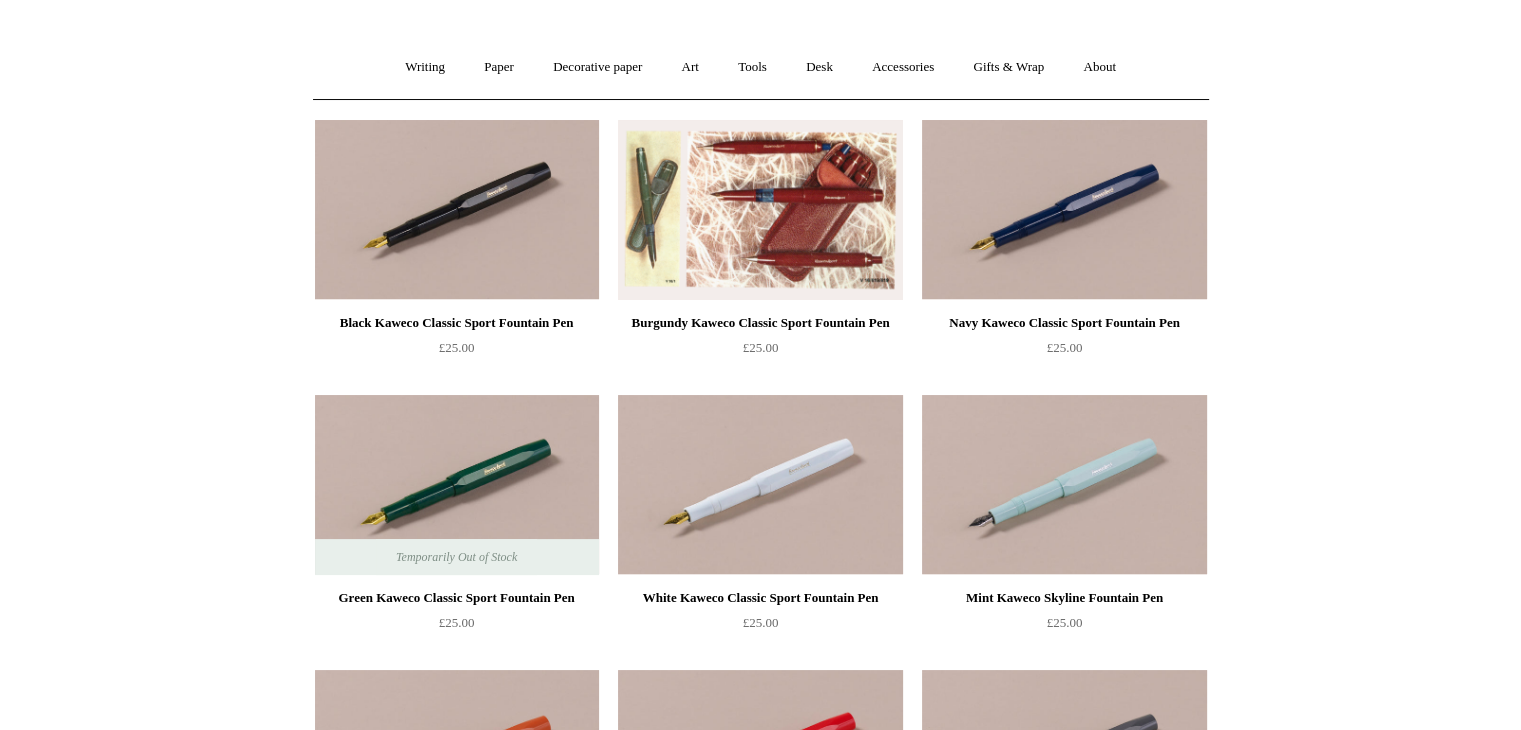 click at bounding box center (760, 210) 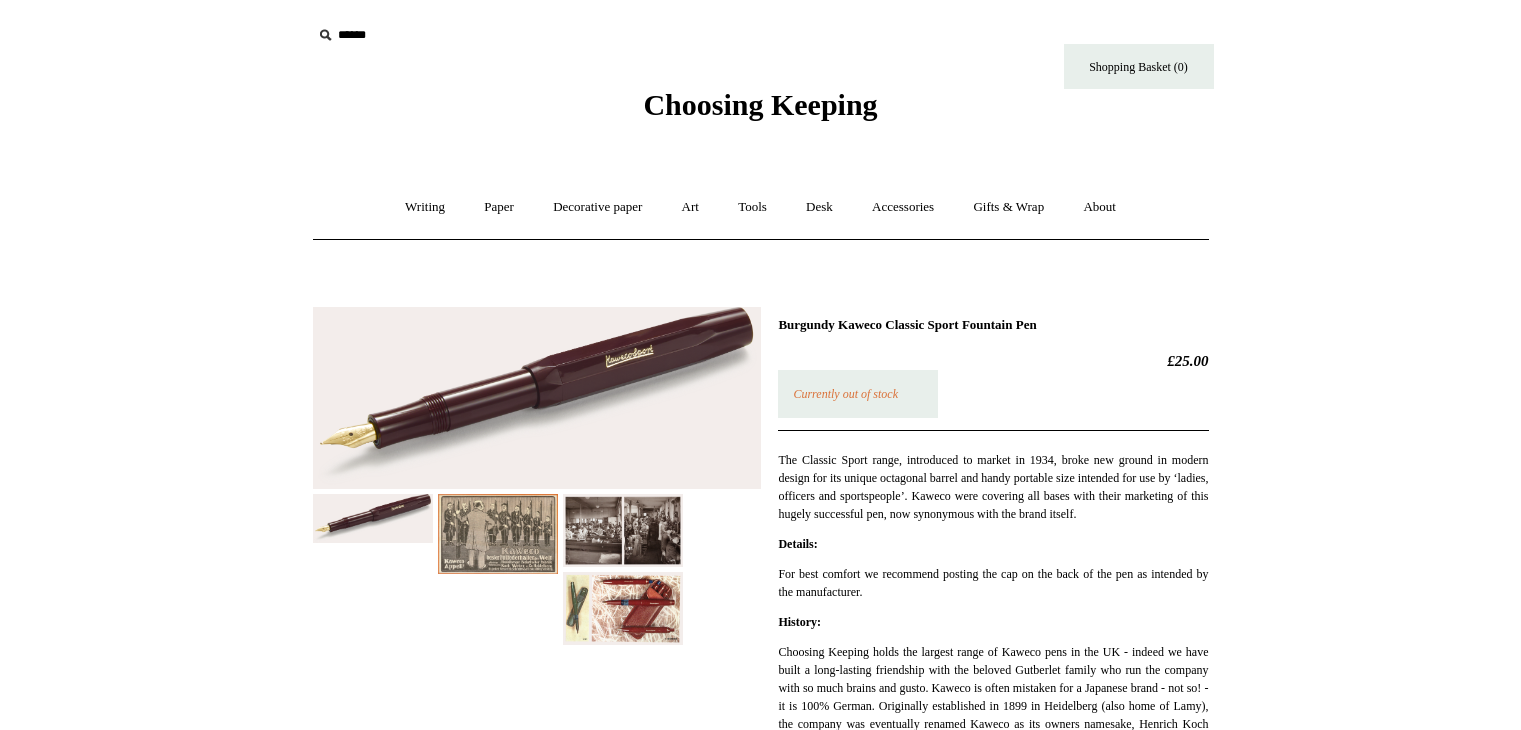 scroll, scrollTop: 0, scrollLeft: 0, axis: both 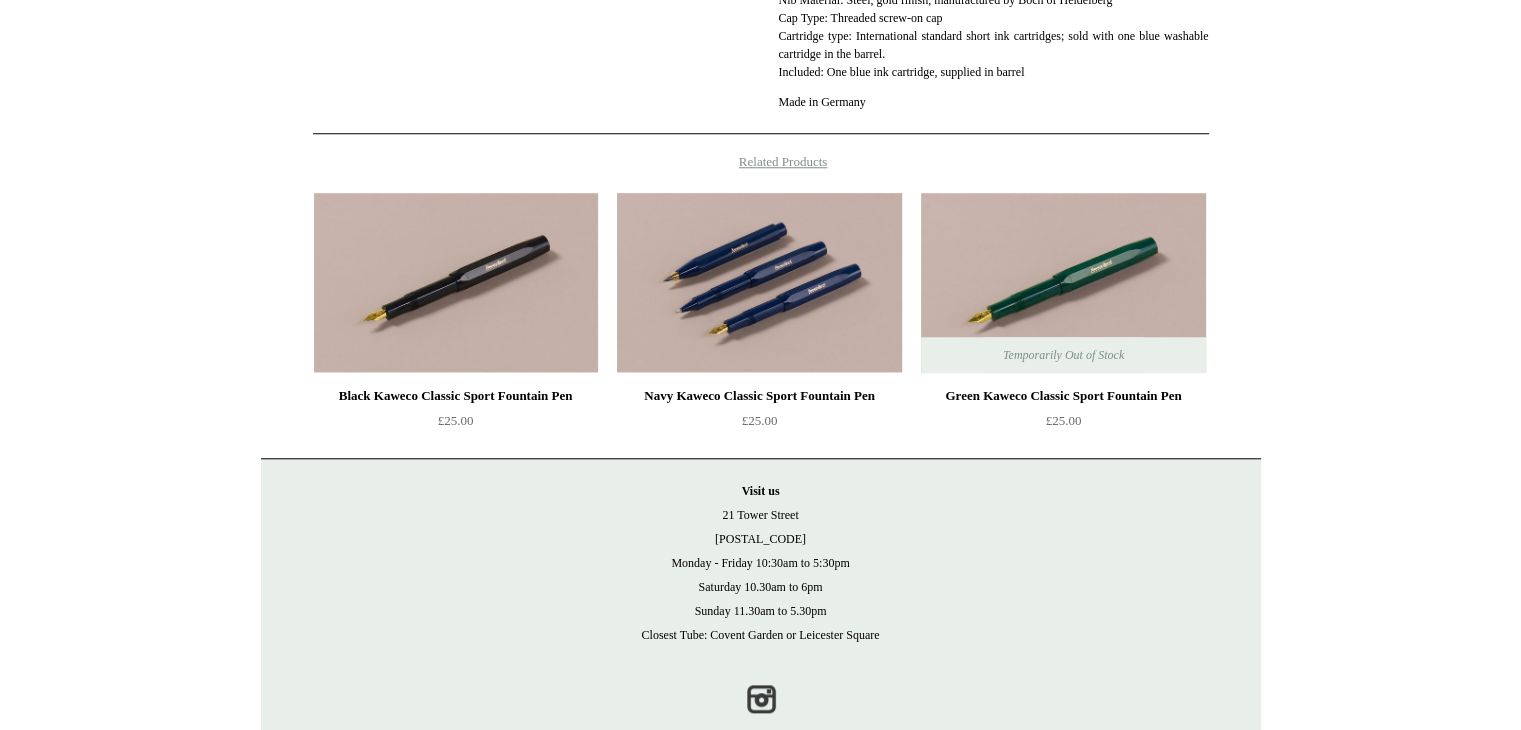click at bounding box center (759, 283) 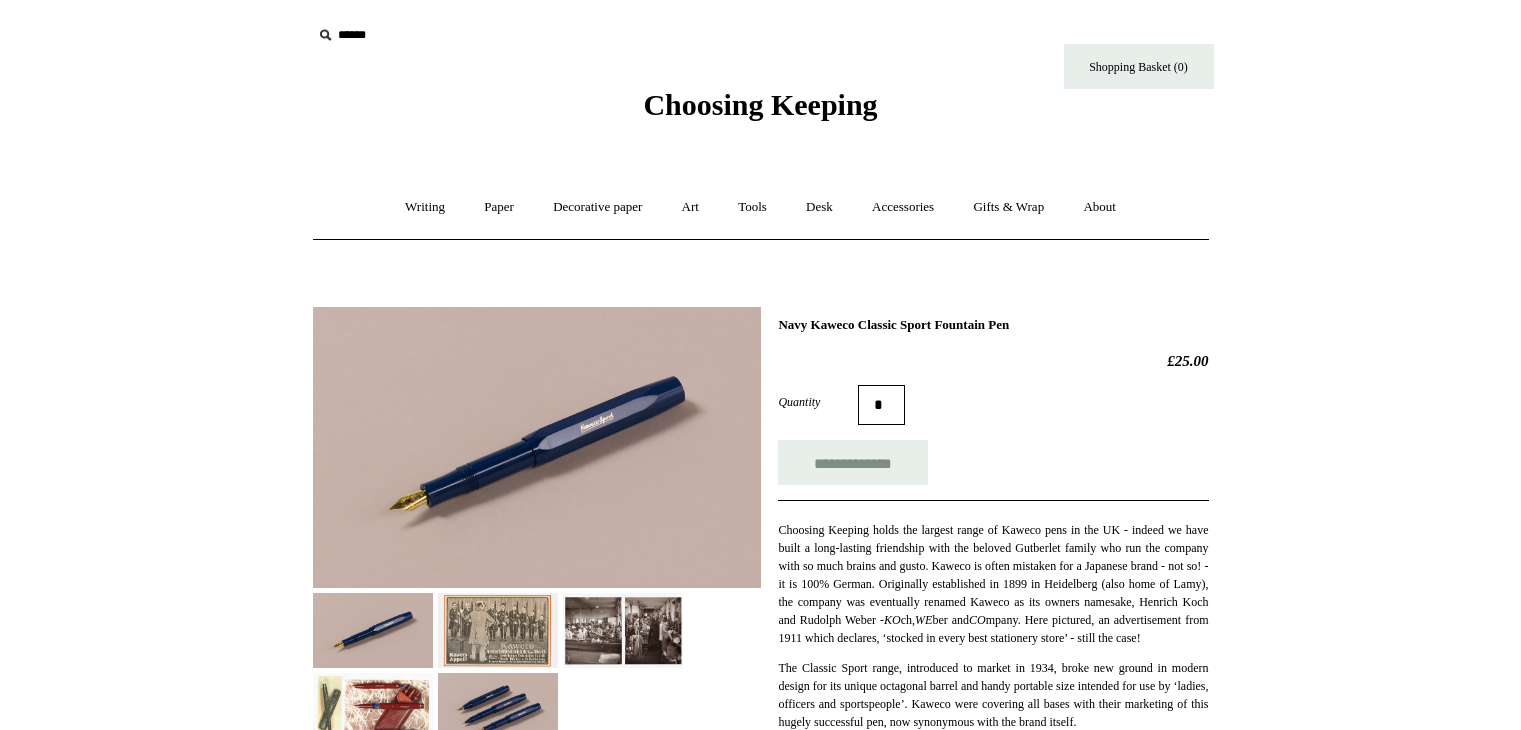 scroll, scrollTop: 0, scrollLeft: 0, axis: both 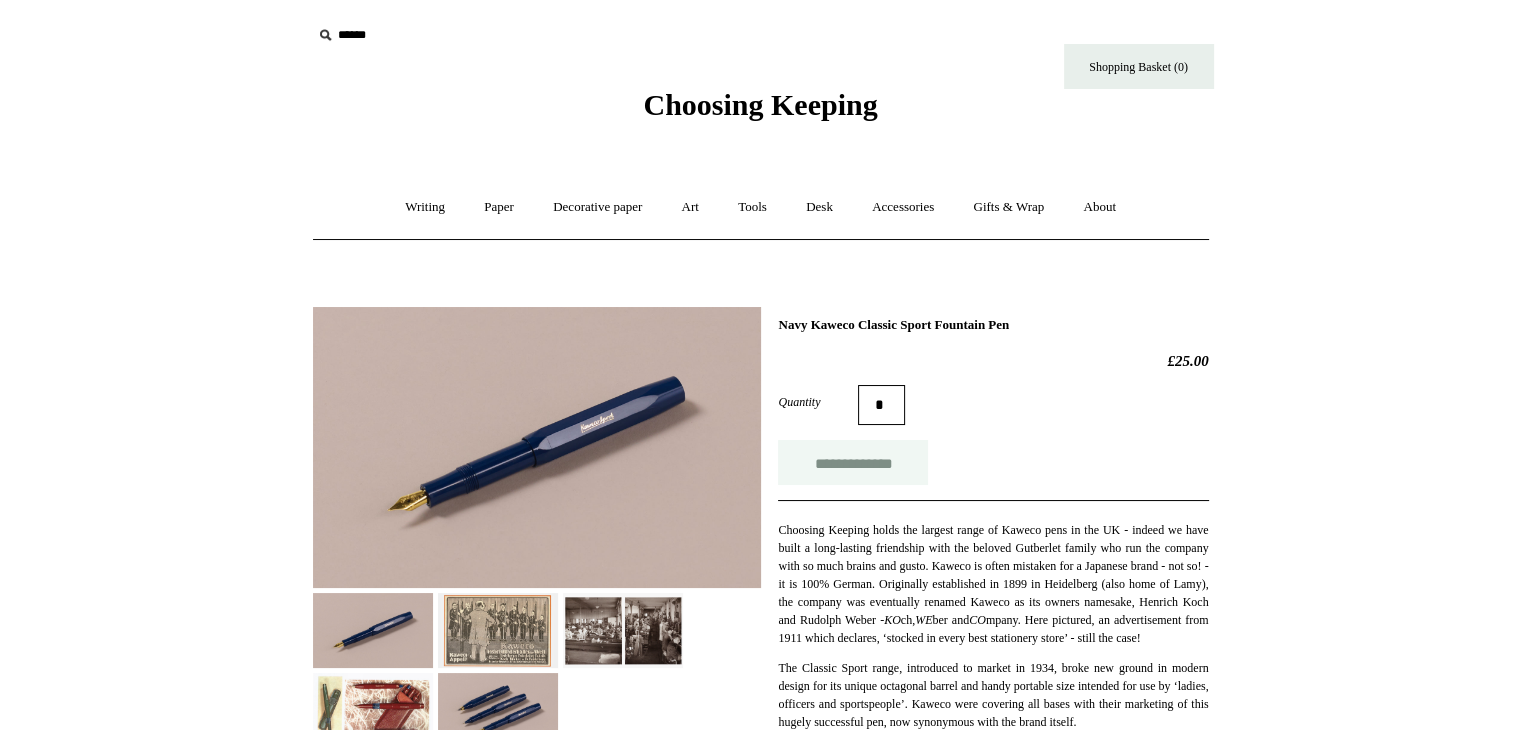 click on "**********" at bounding box center (853, 462) 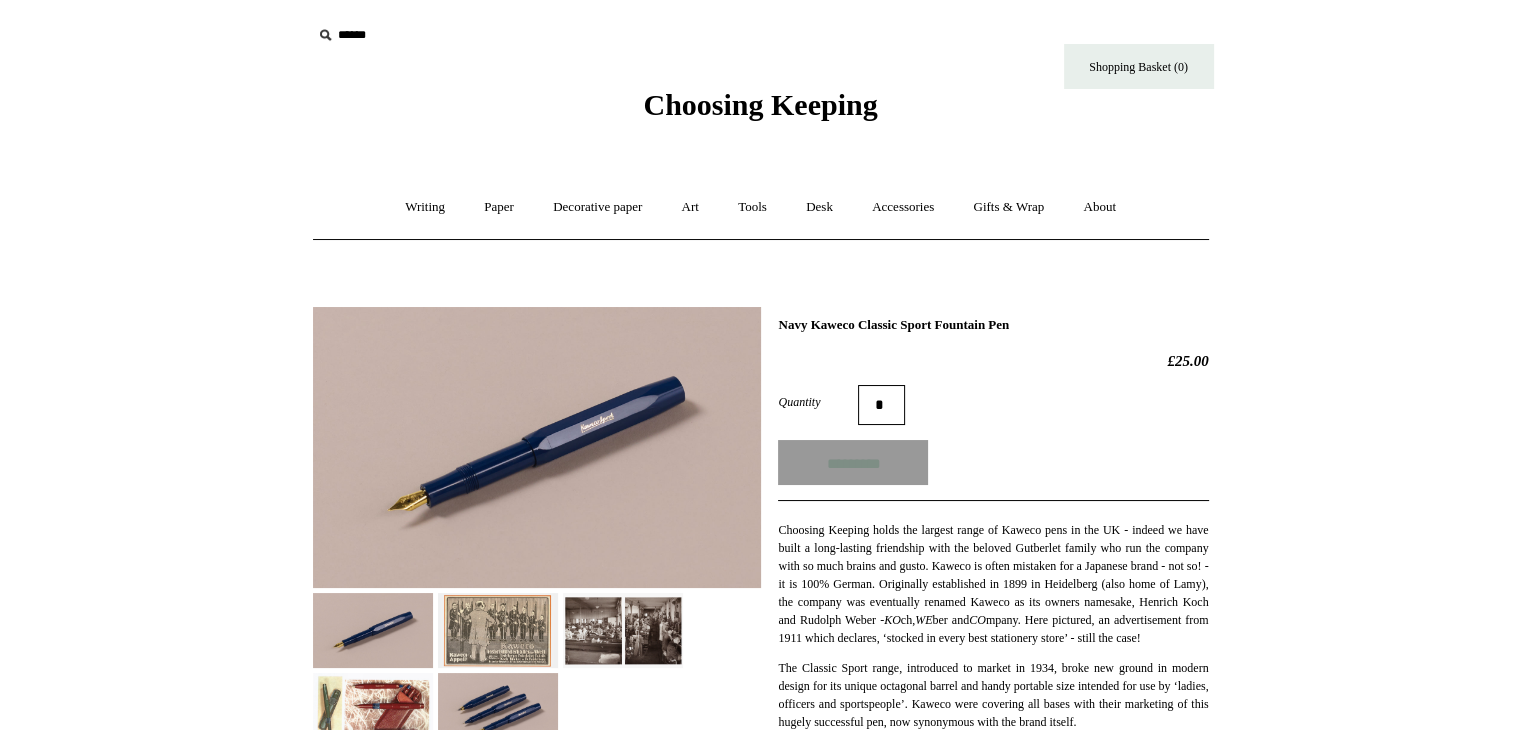 type on "**********" 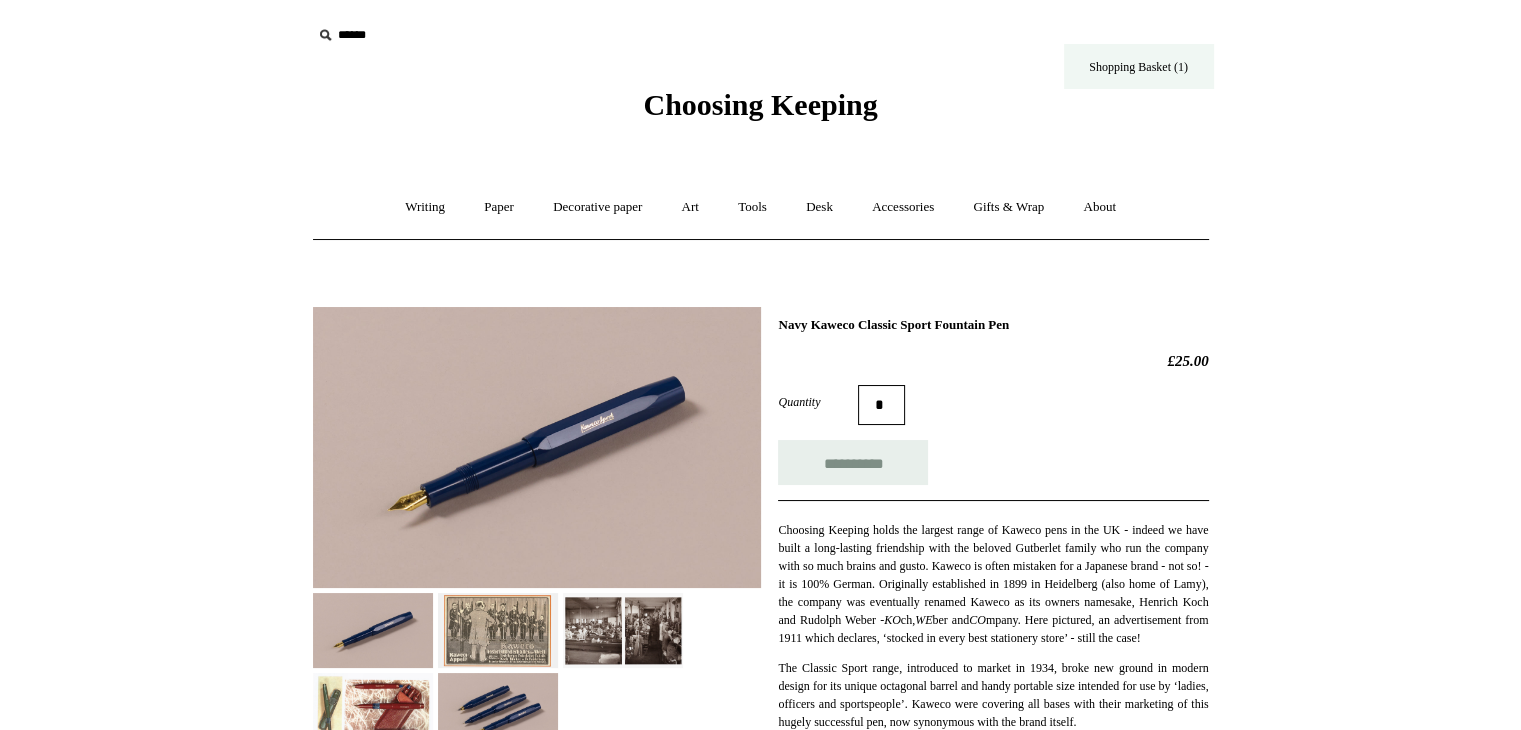 click on "Shopping Basket (1)" at bounding box center [1139, 66] 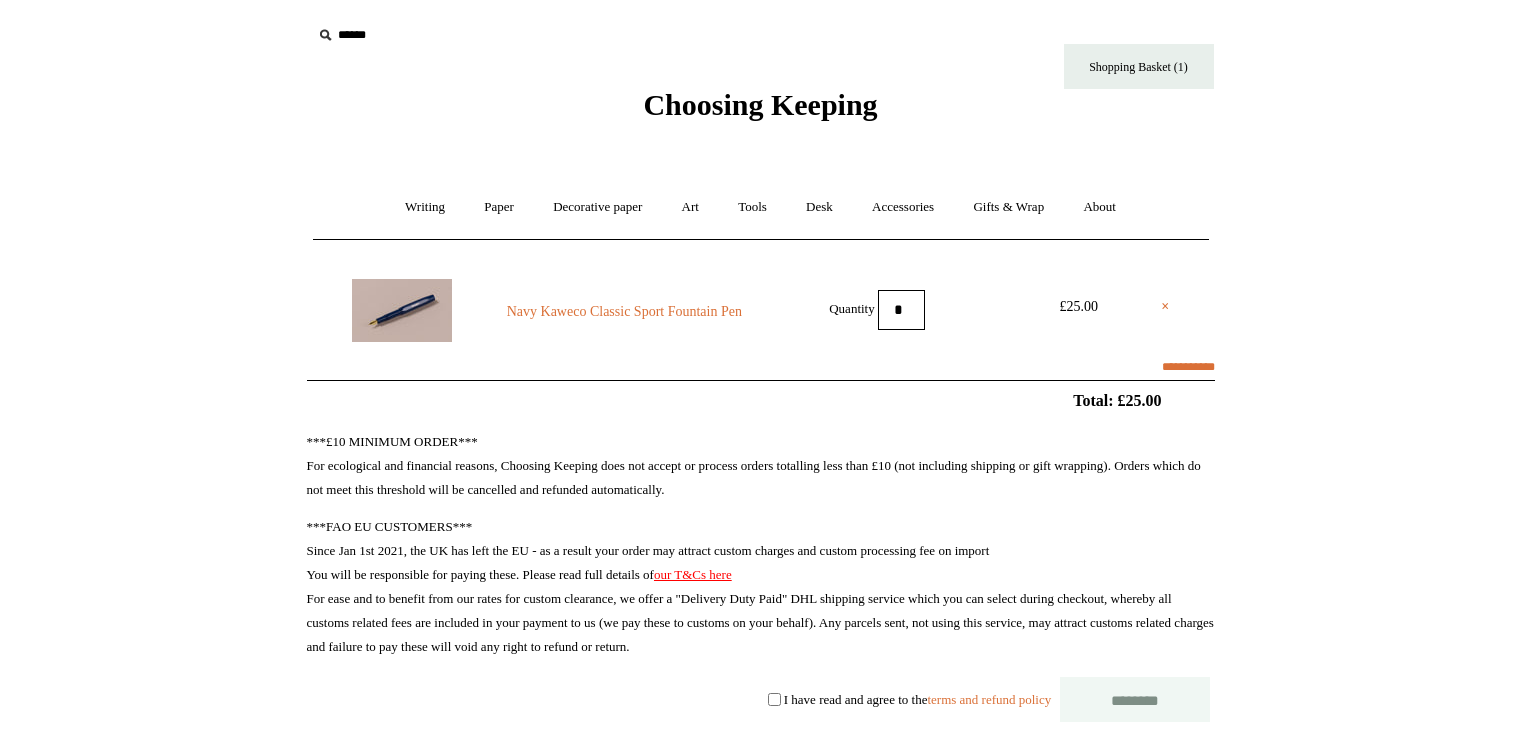 scroll, scrollTop: 0, scrollLeft: 0, axis: both 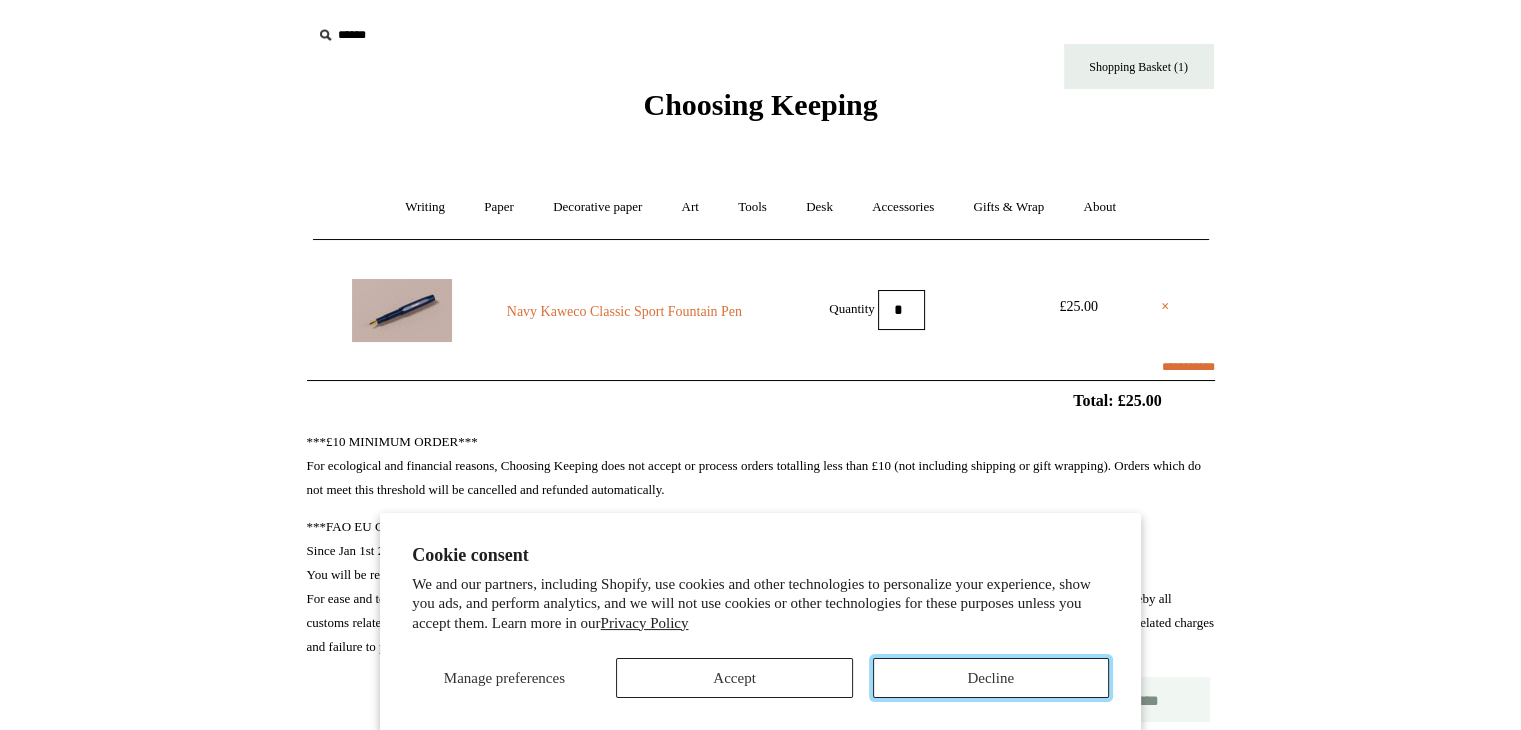 click on "Decline" at bounding box center (991, 678) 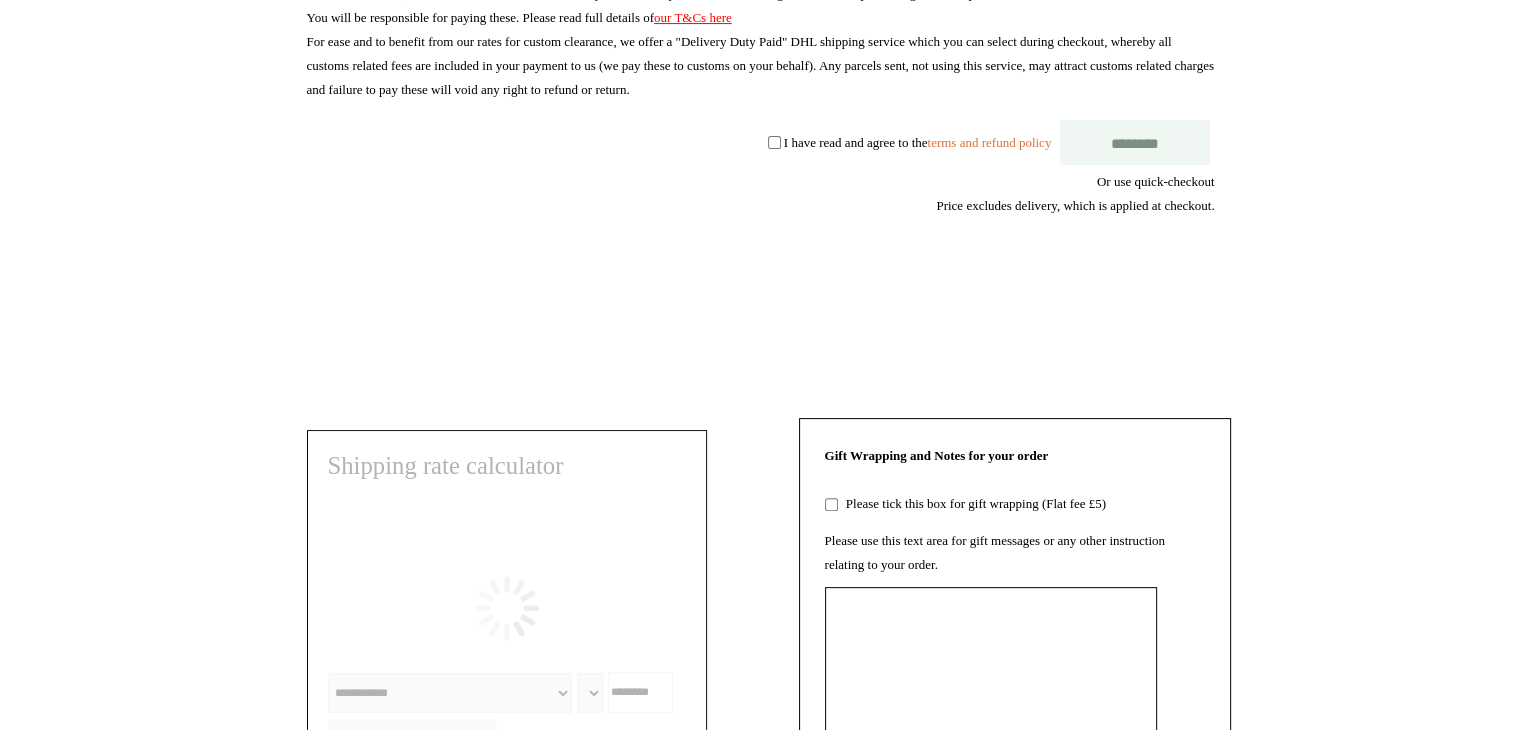 scroll, scrollTop: 584, scrollLeft: 0, axis: vertical 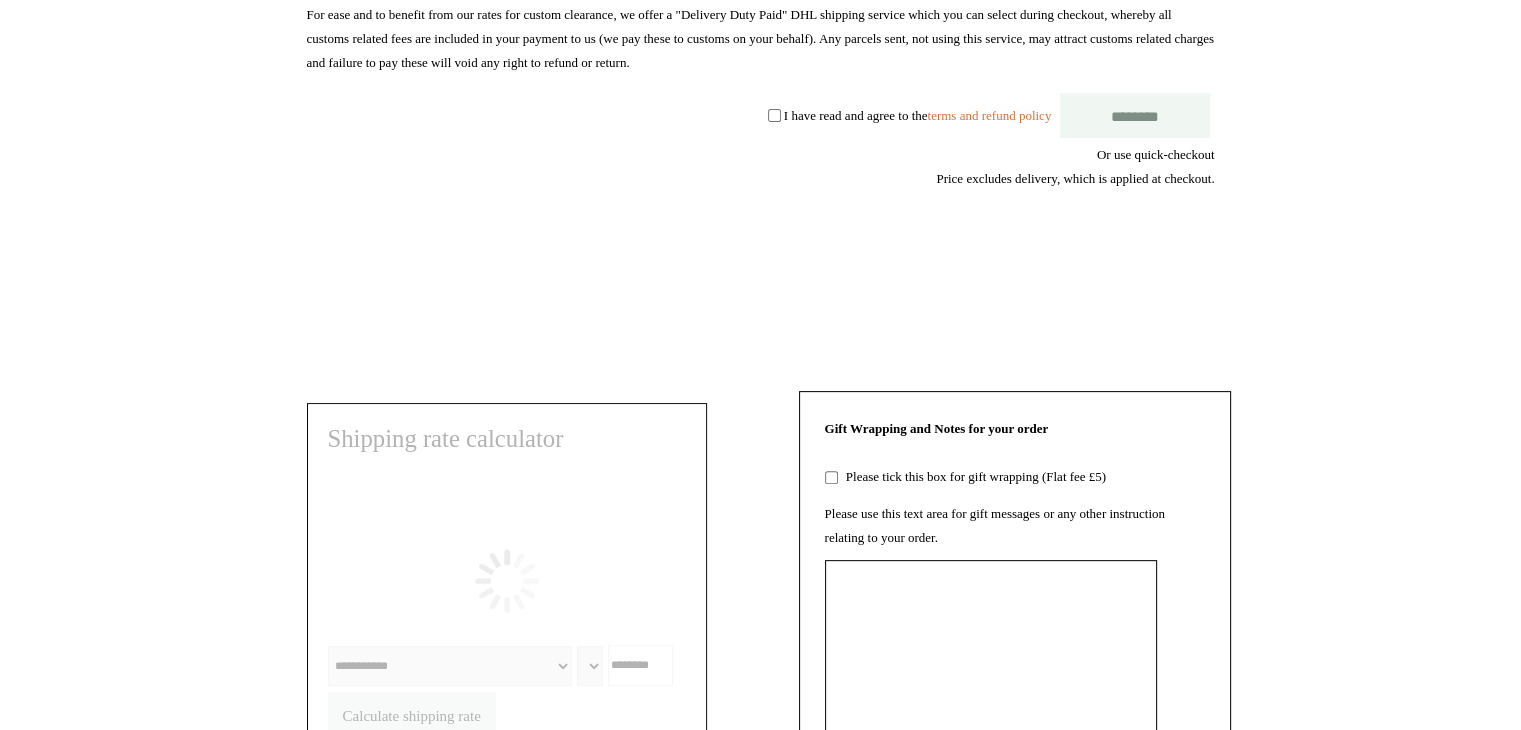 select on "******" 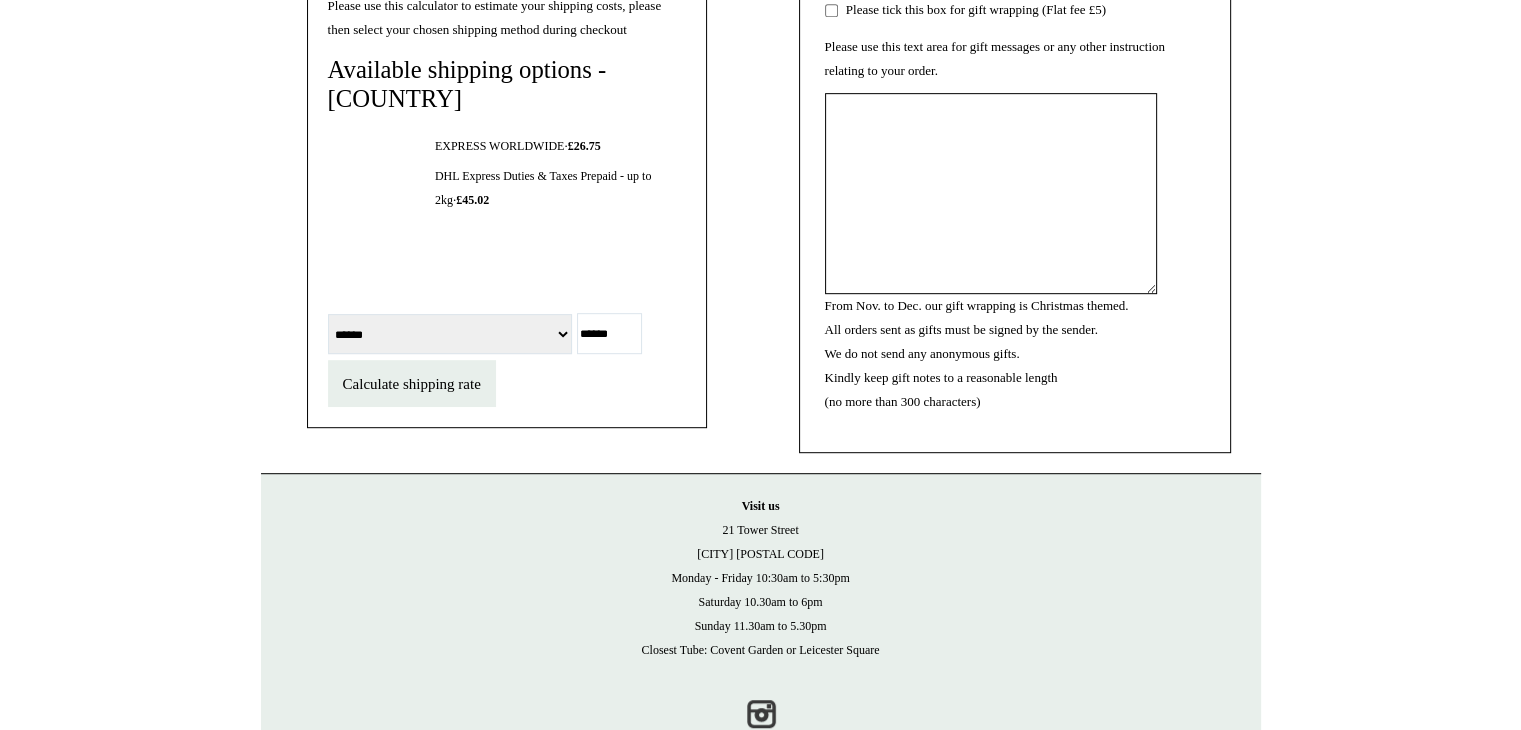 scroll, scrollTop: 1057, scrollLeft: 0, axis: vertical 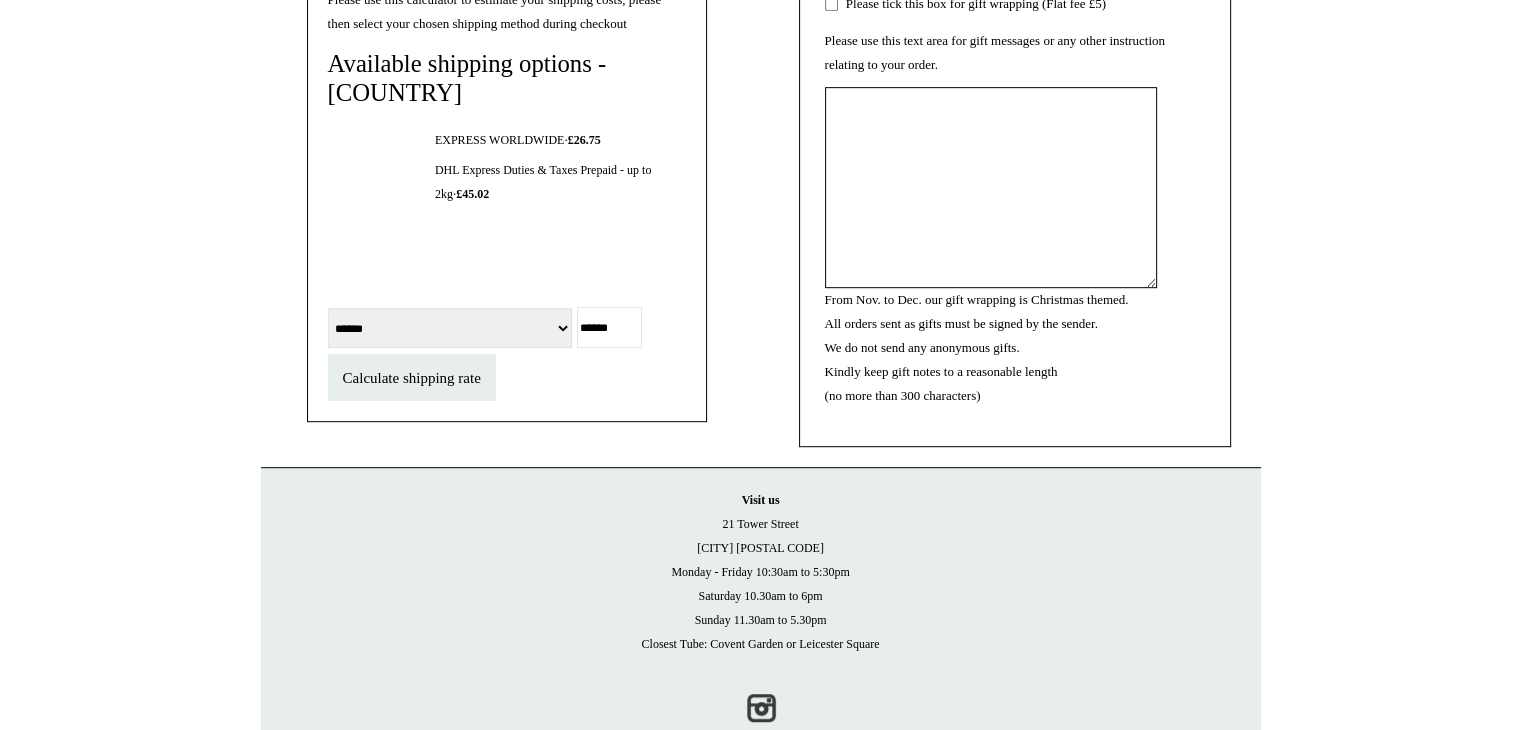 click on "******" at bounding box center (609, 327) 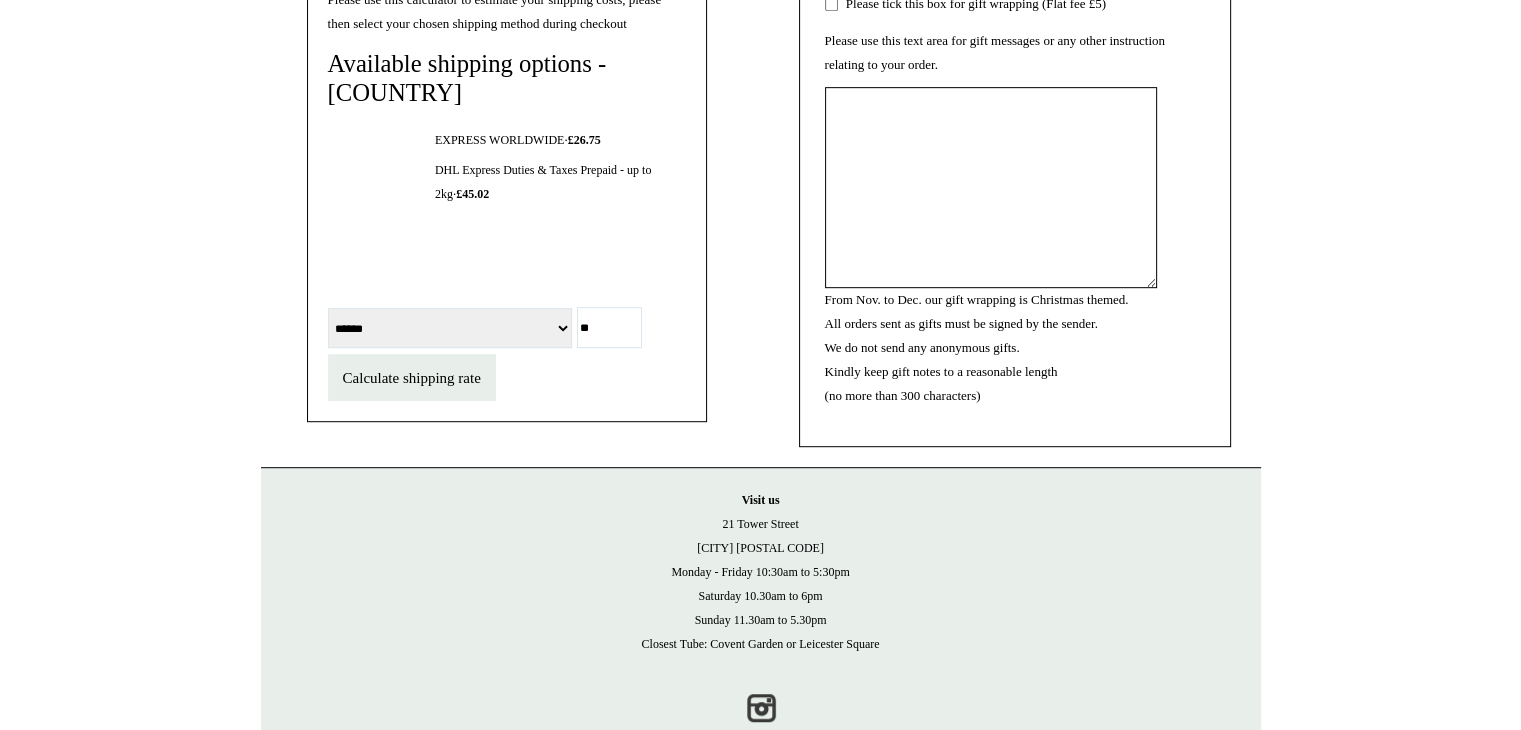 type on "*" 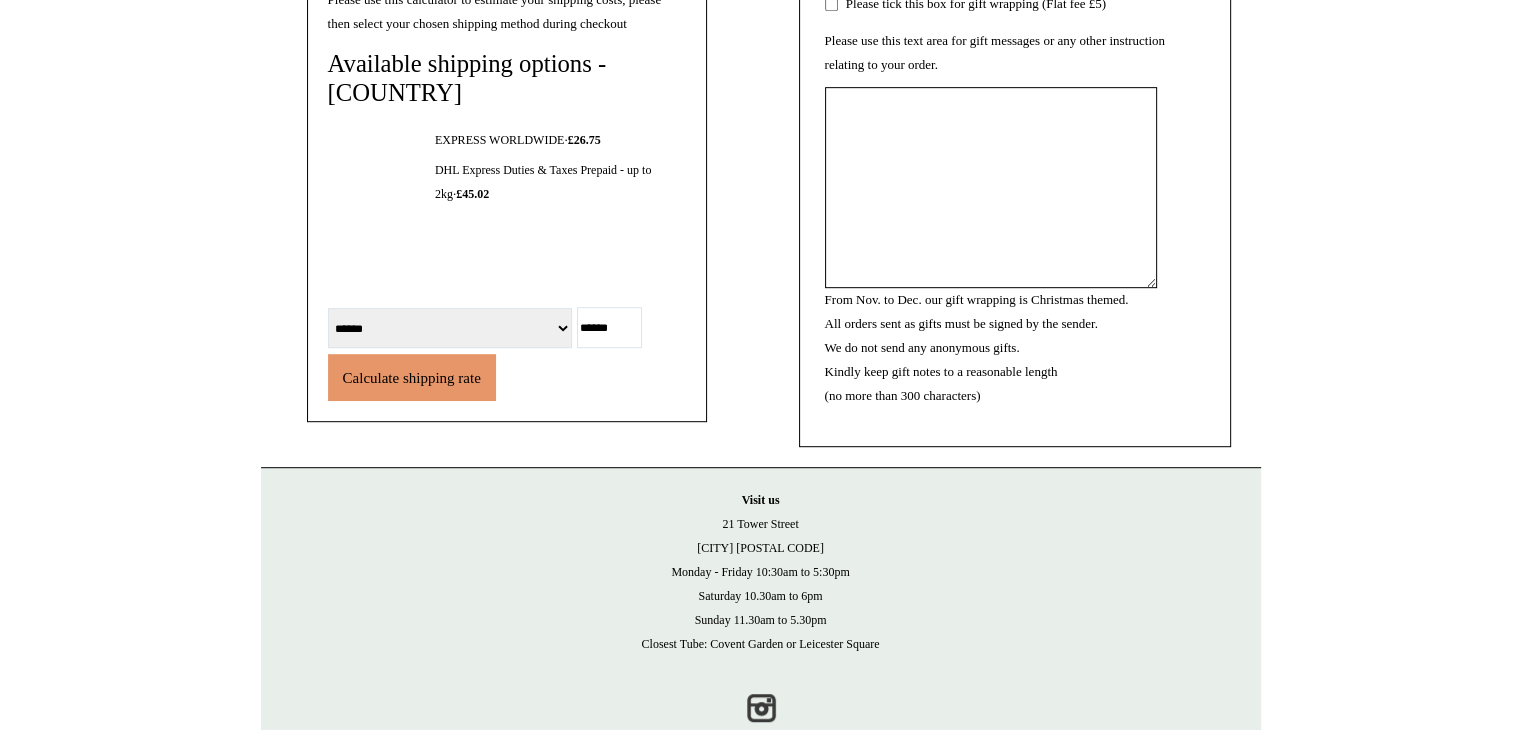 click on "Calculate shipping rate" at bounding box center (412, 378) 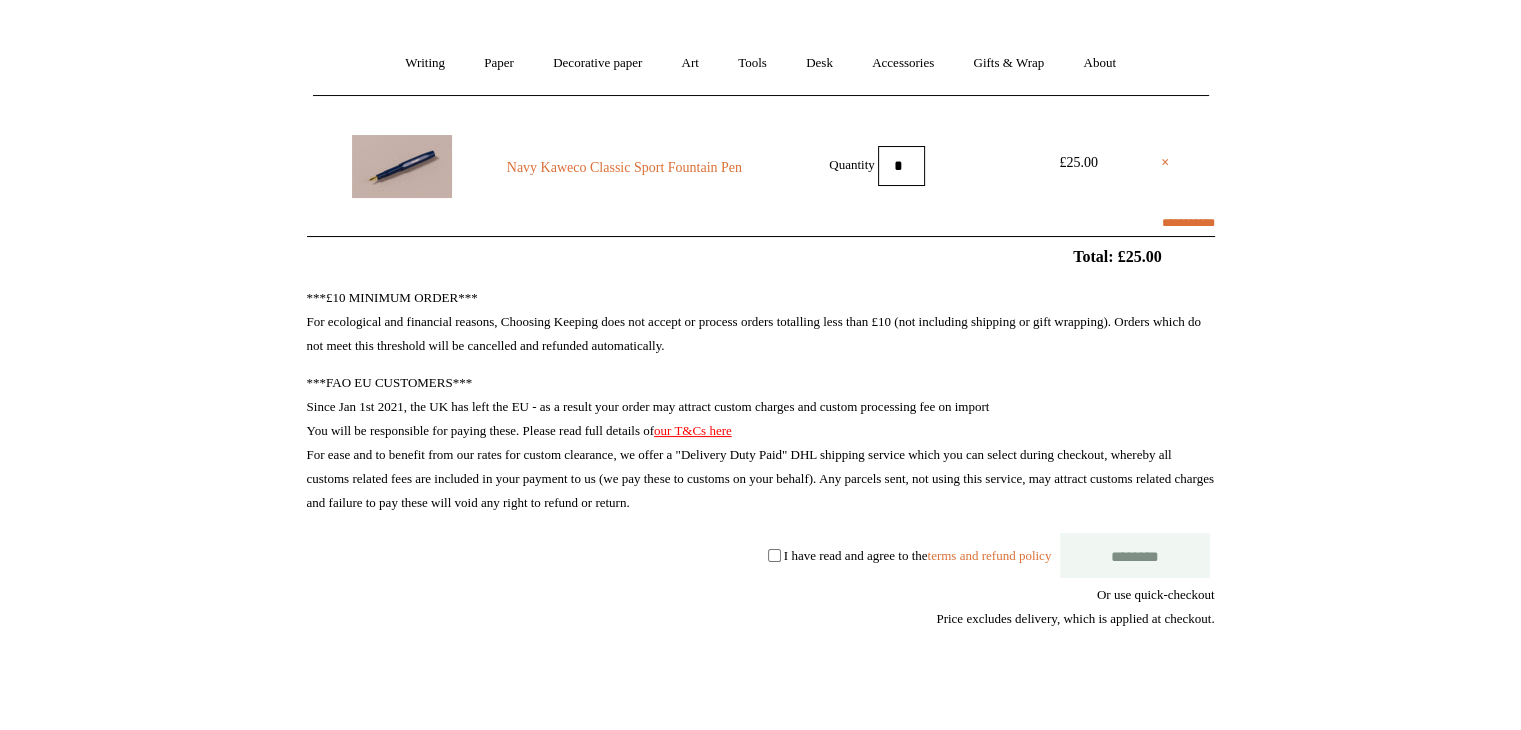 scroll, scrollTop: 0, scrollLeft: 0, axis: both 